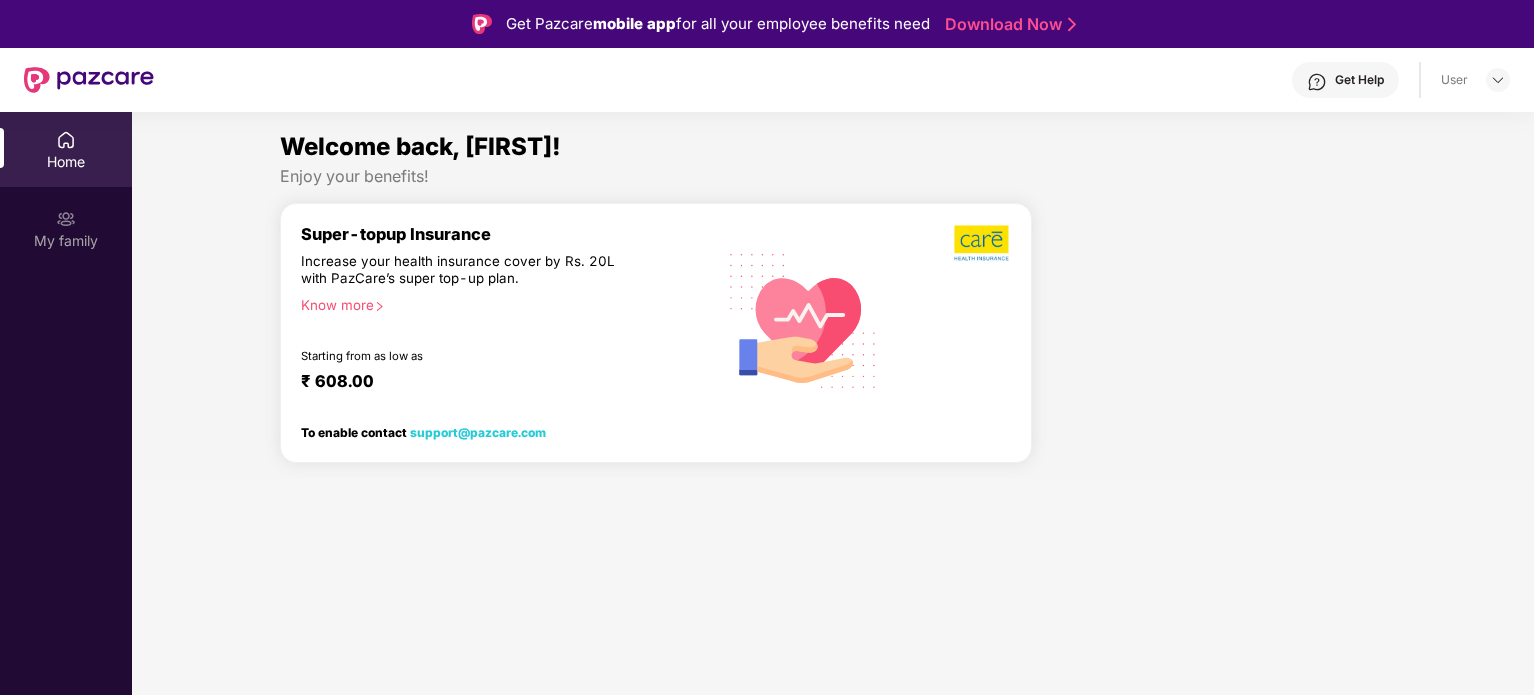 scroll, scrollTop: 0, scrollLeft: 0, axis: both 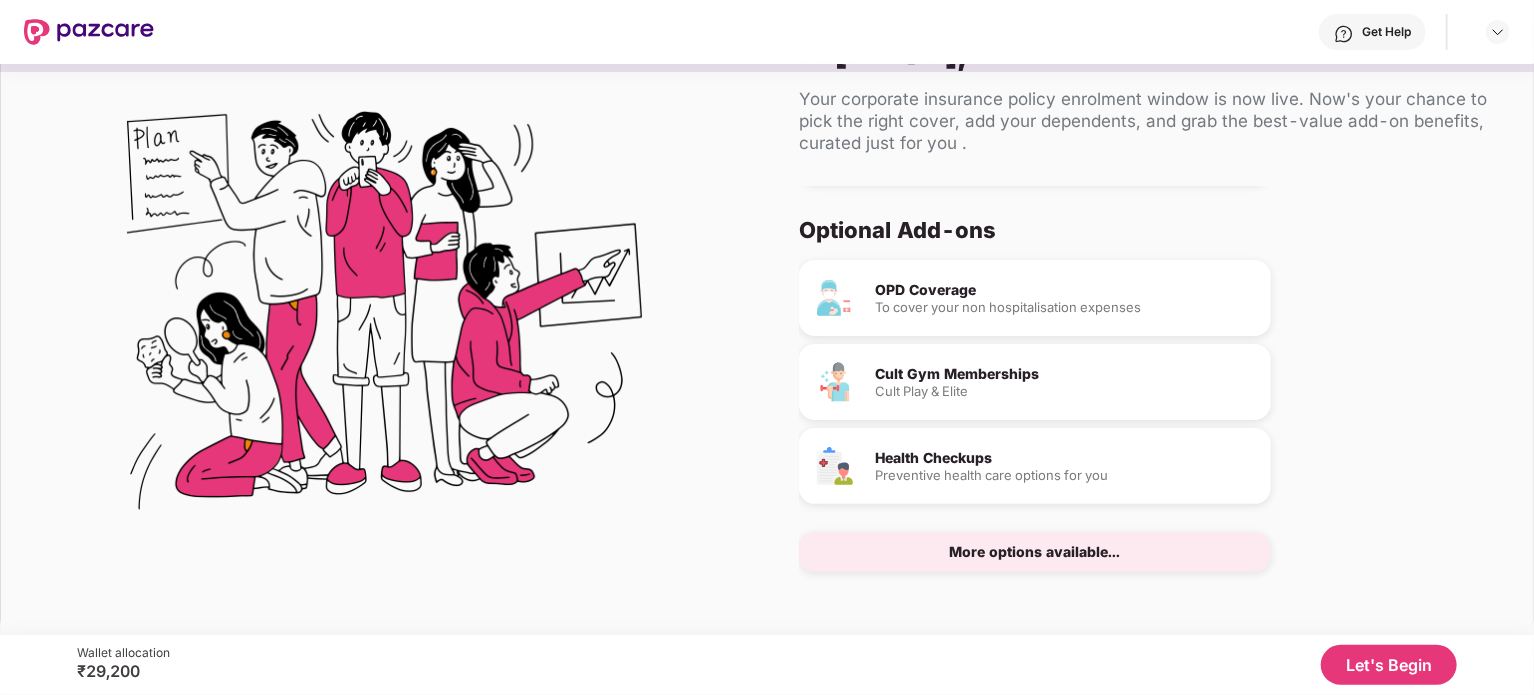 click on "More options available..." at bounding box center (1035, 552) 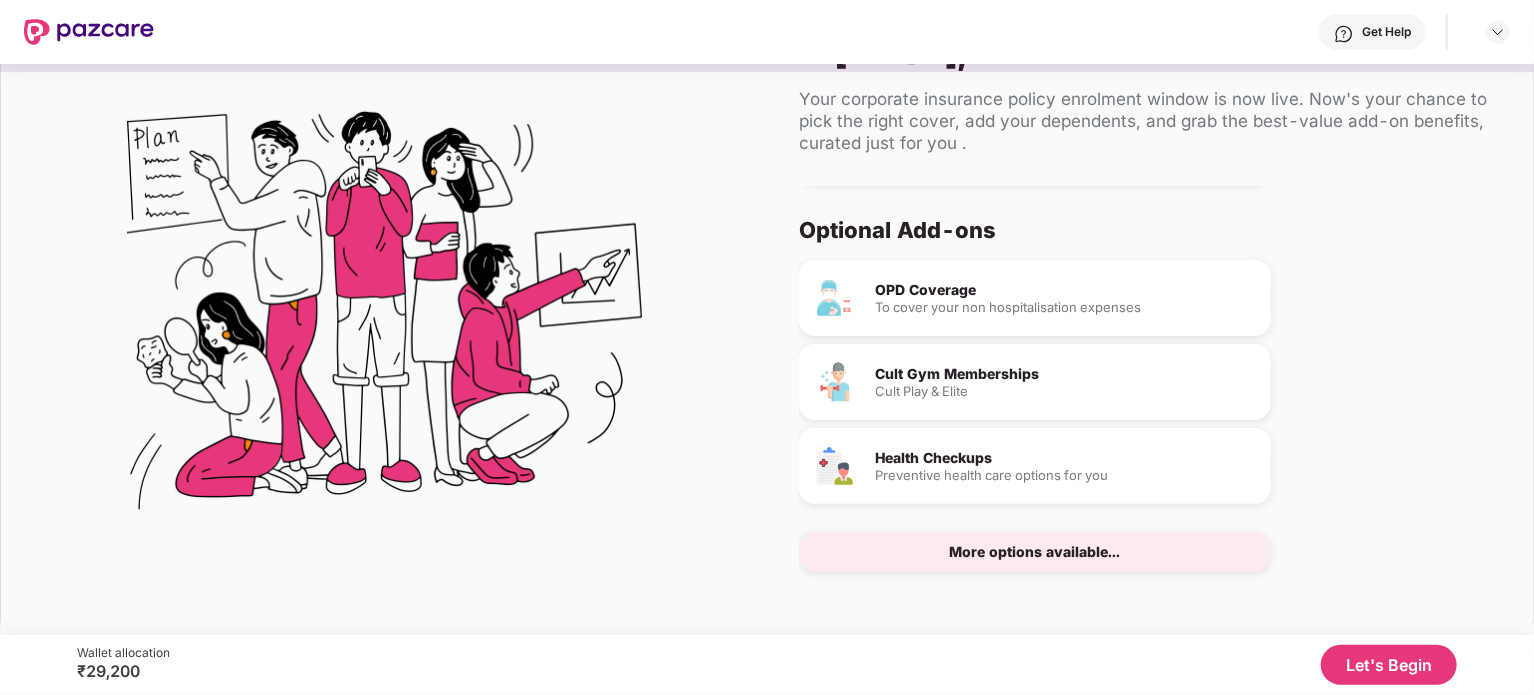 click on "Let's Begin" at bounding box center [1389, 665] 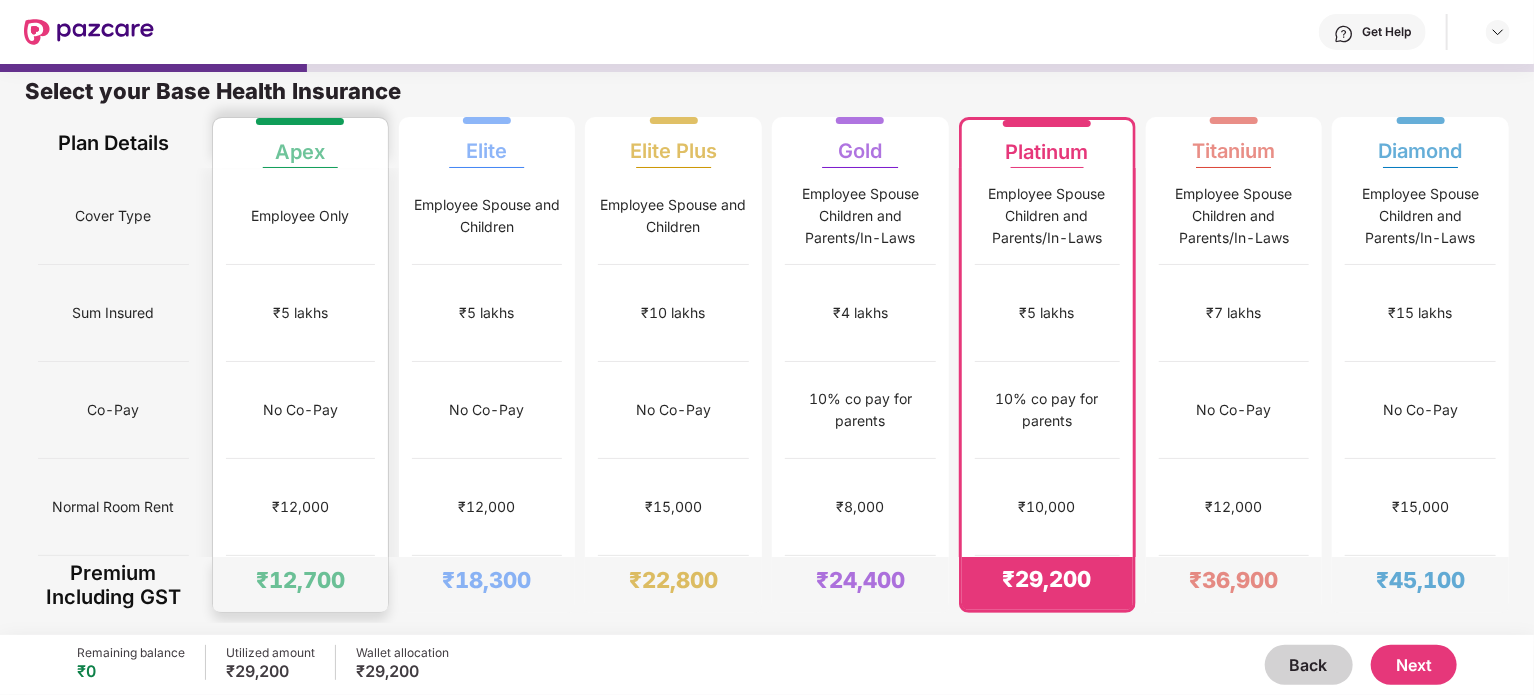 click on "₹12,000" at bounding box center (300, 507) 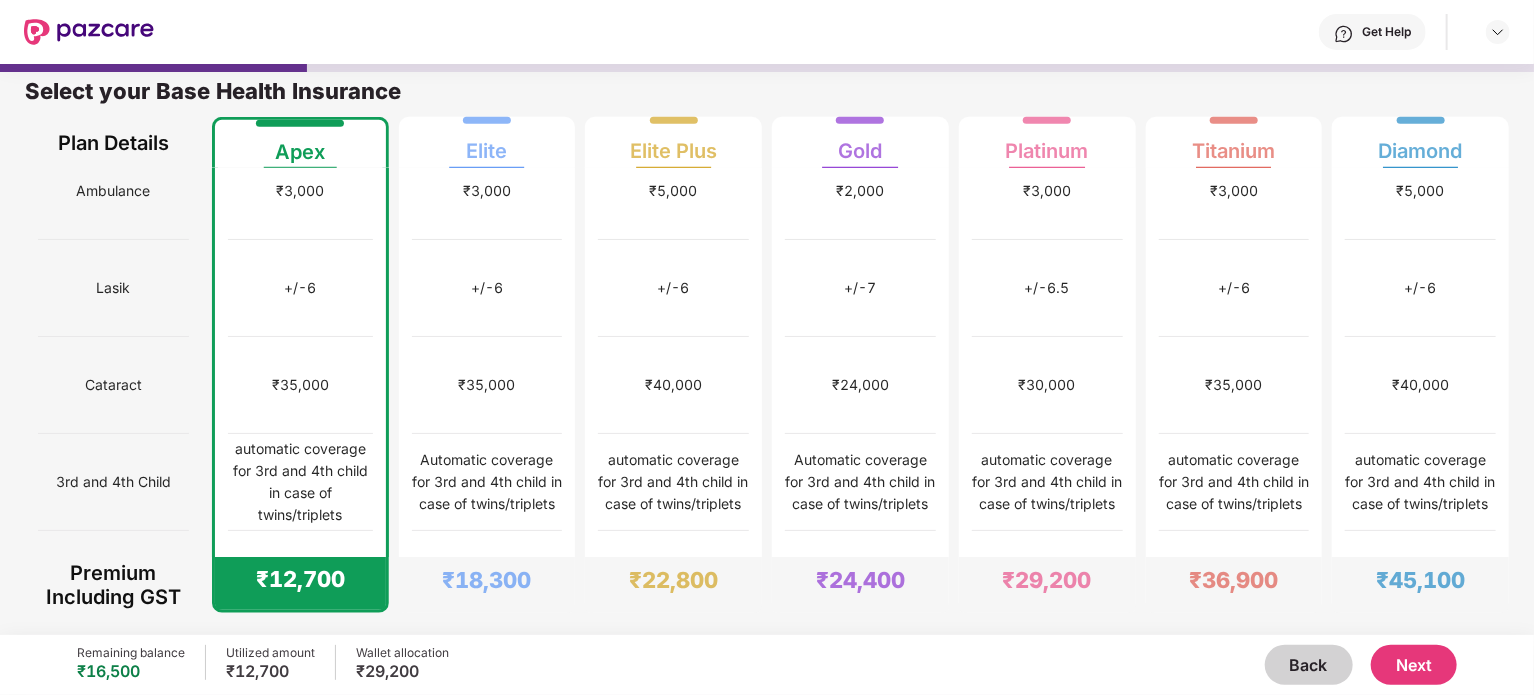 scroll, scrollTop: 703, scrollLeft: 0, axis: vertical 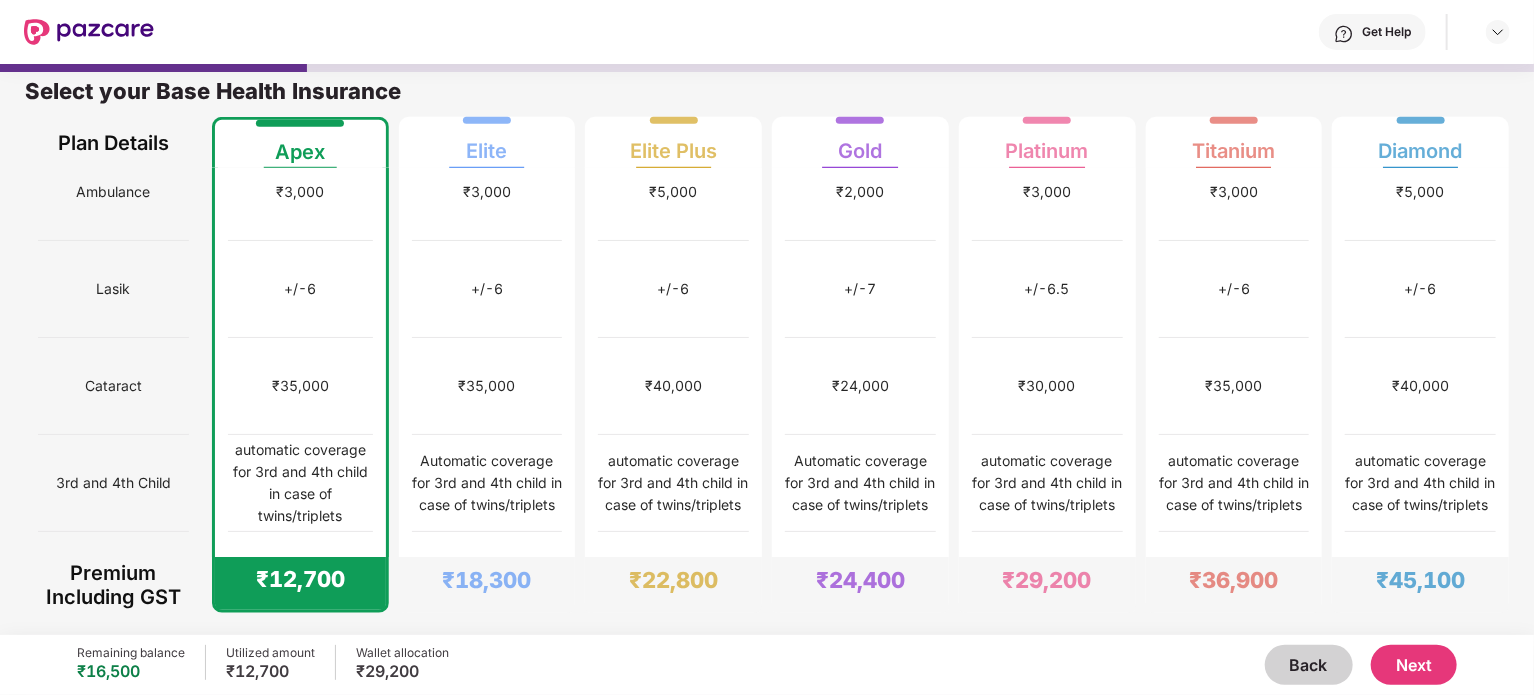click on "Next" at bounding box center [1414, 665] 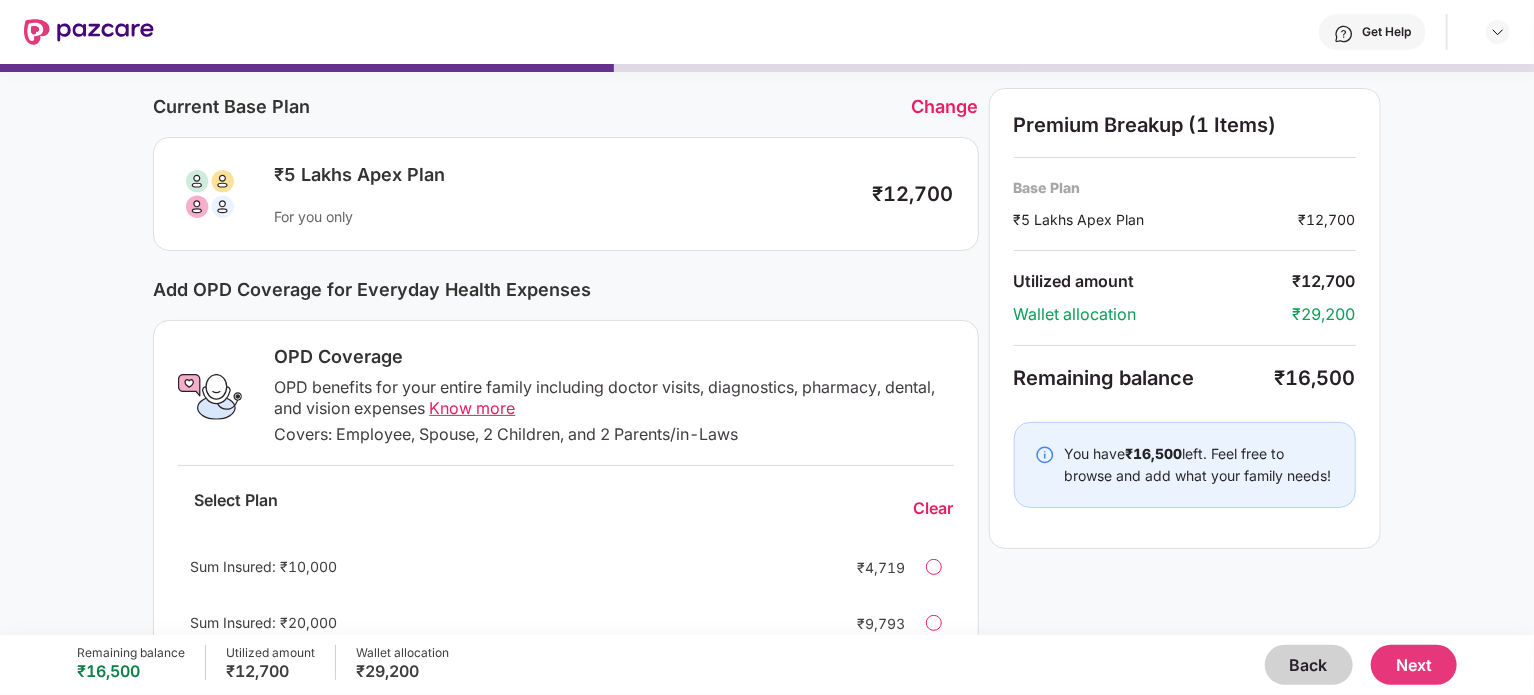 scroll, scrollTop: 0, scrollLeft: 0, axis: both 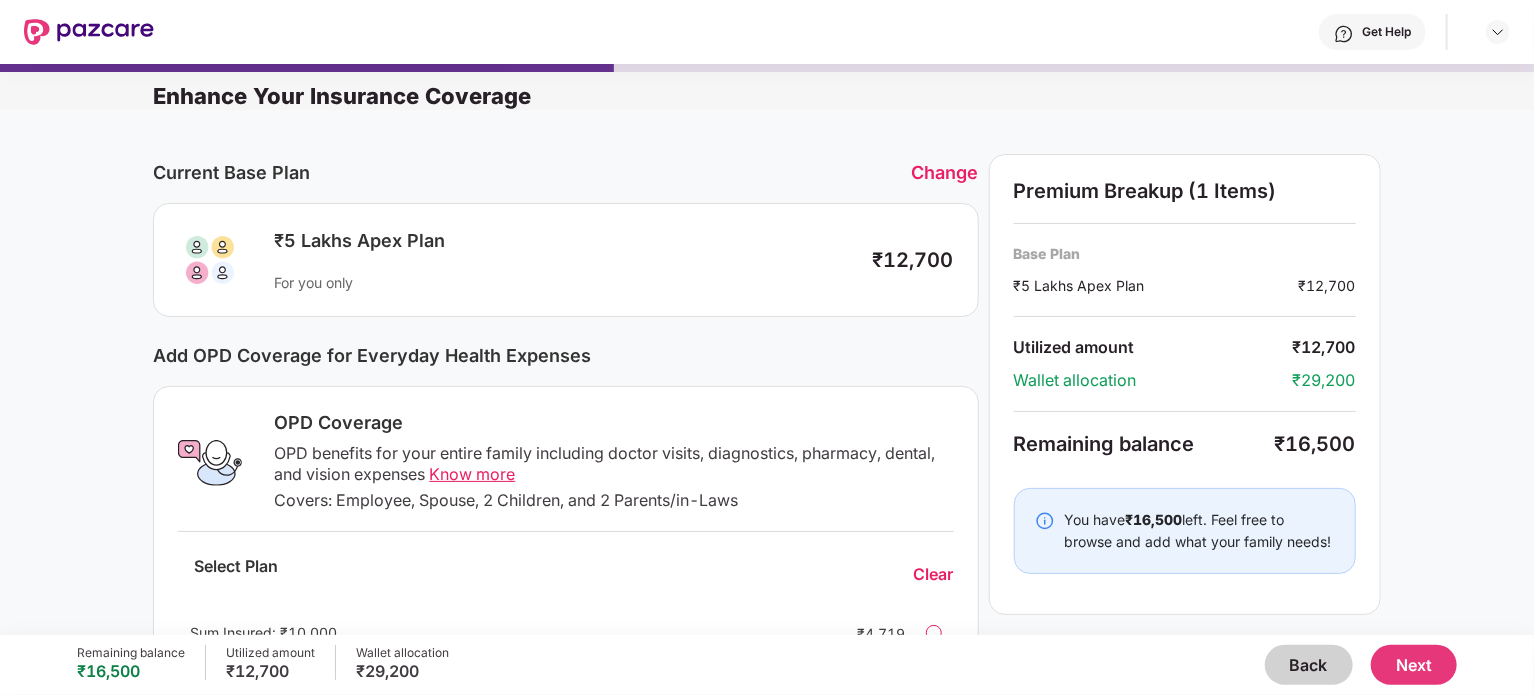 click on "Next" at bounding box center (1414, 665) 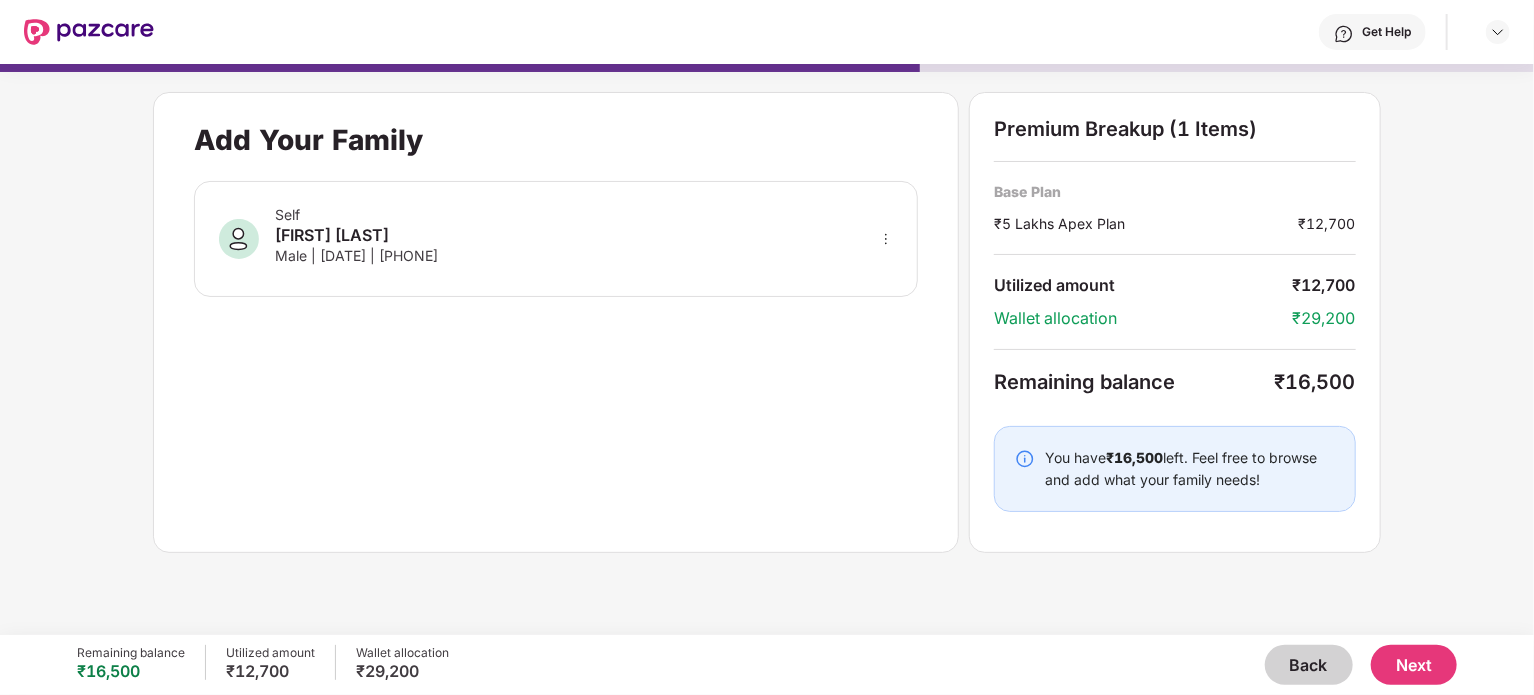click on "Next" at bounding box center [1414, 665] 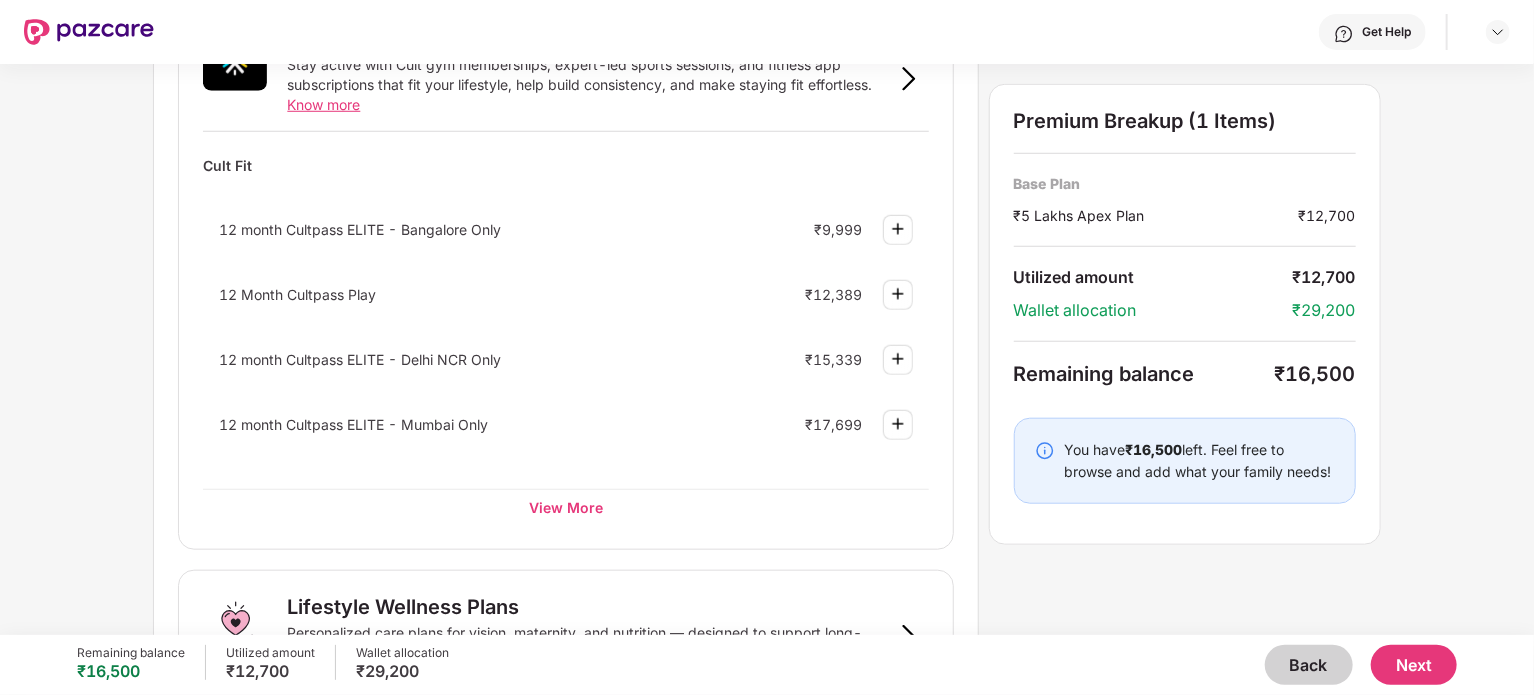 scroll, scrollTop: 802, scrollLeft: 0, axis: vertical 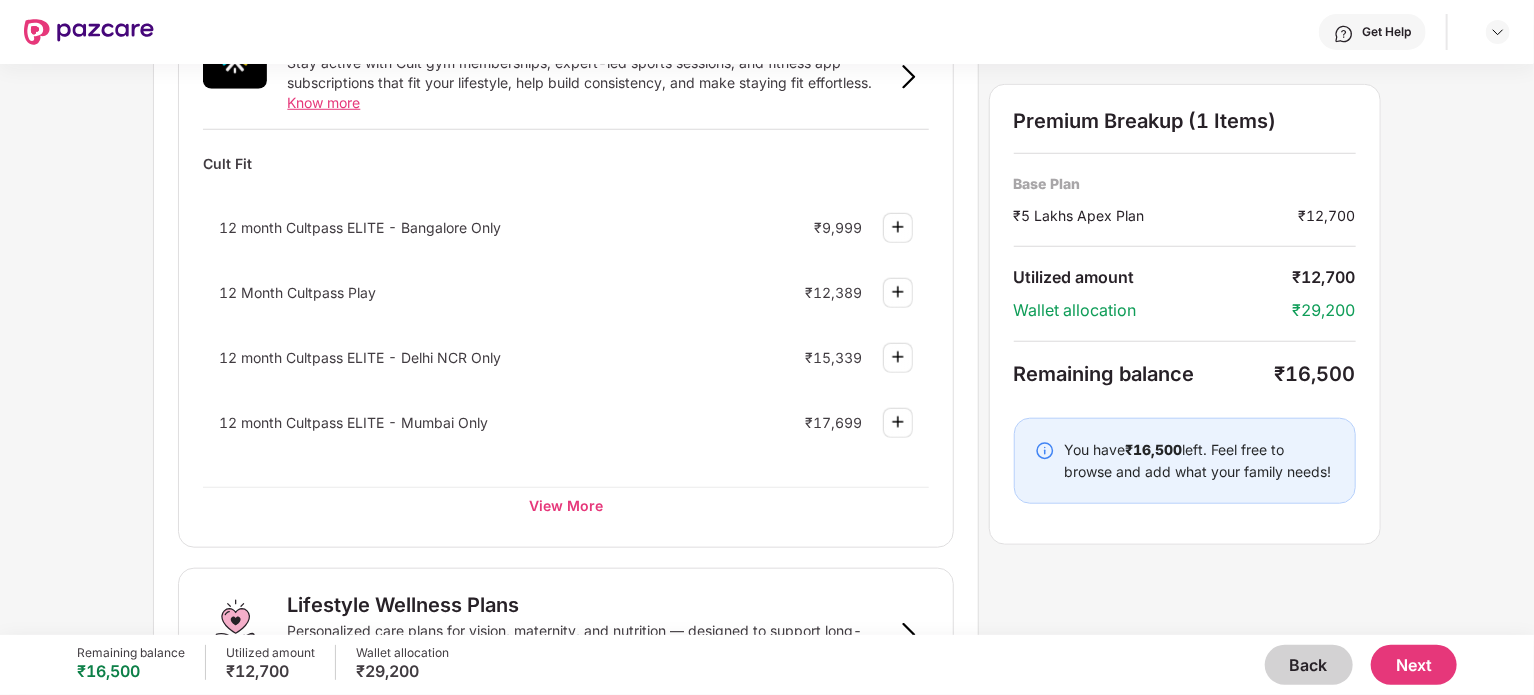 click at bounding box center (898, 227) 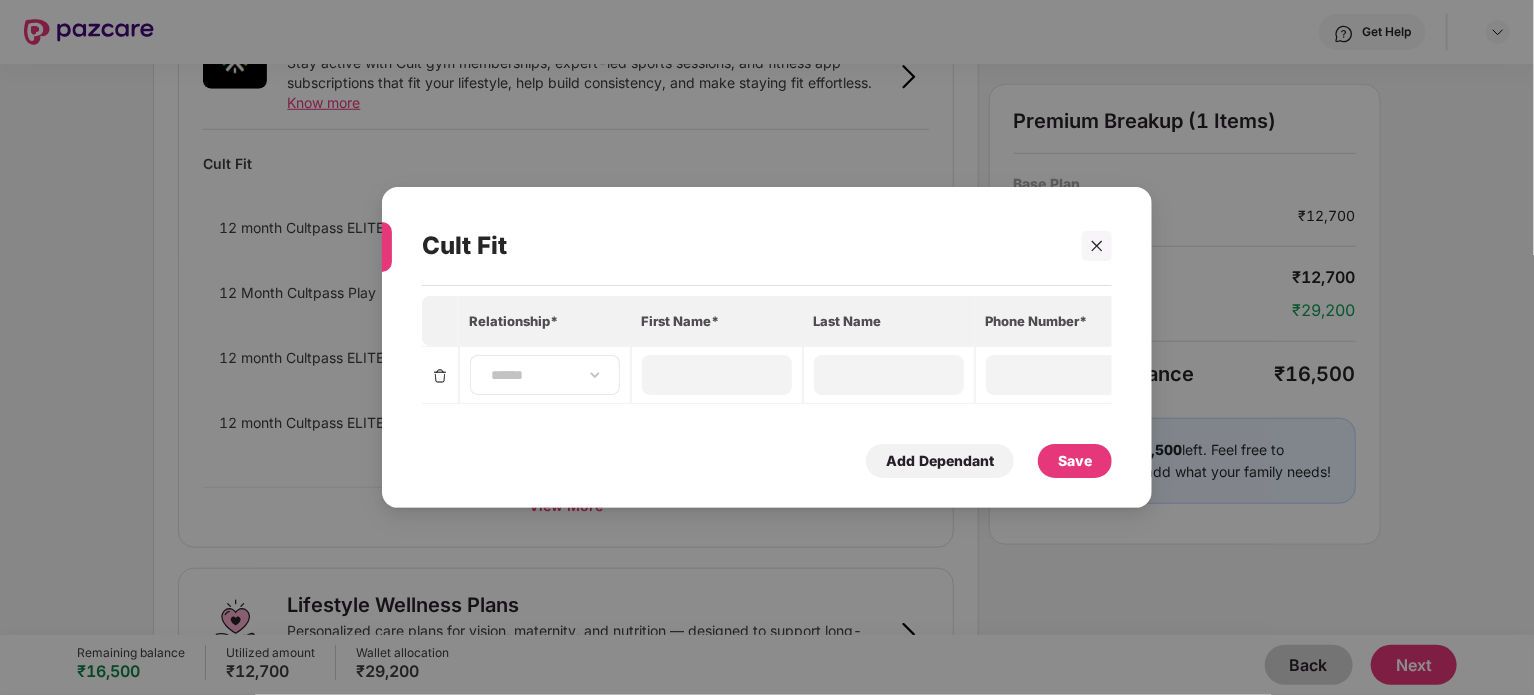 click on "**********" at bounding box center (545, 375) 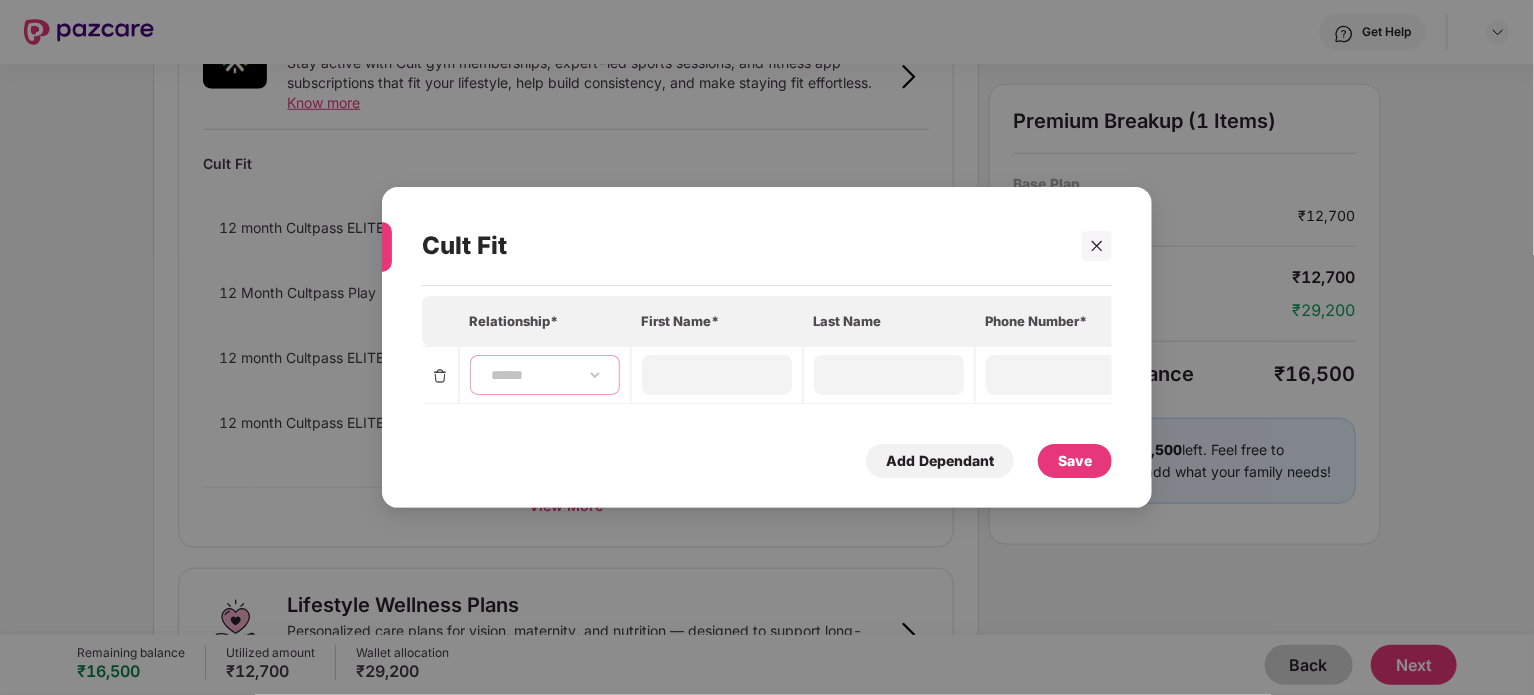 click on "**********" at bounding box center [545, 375] 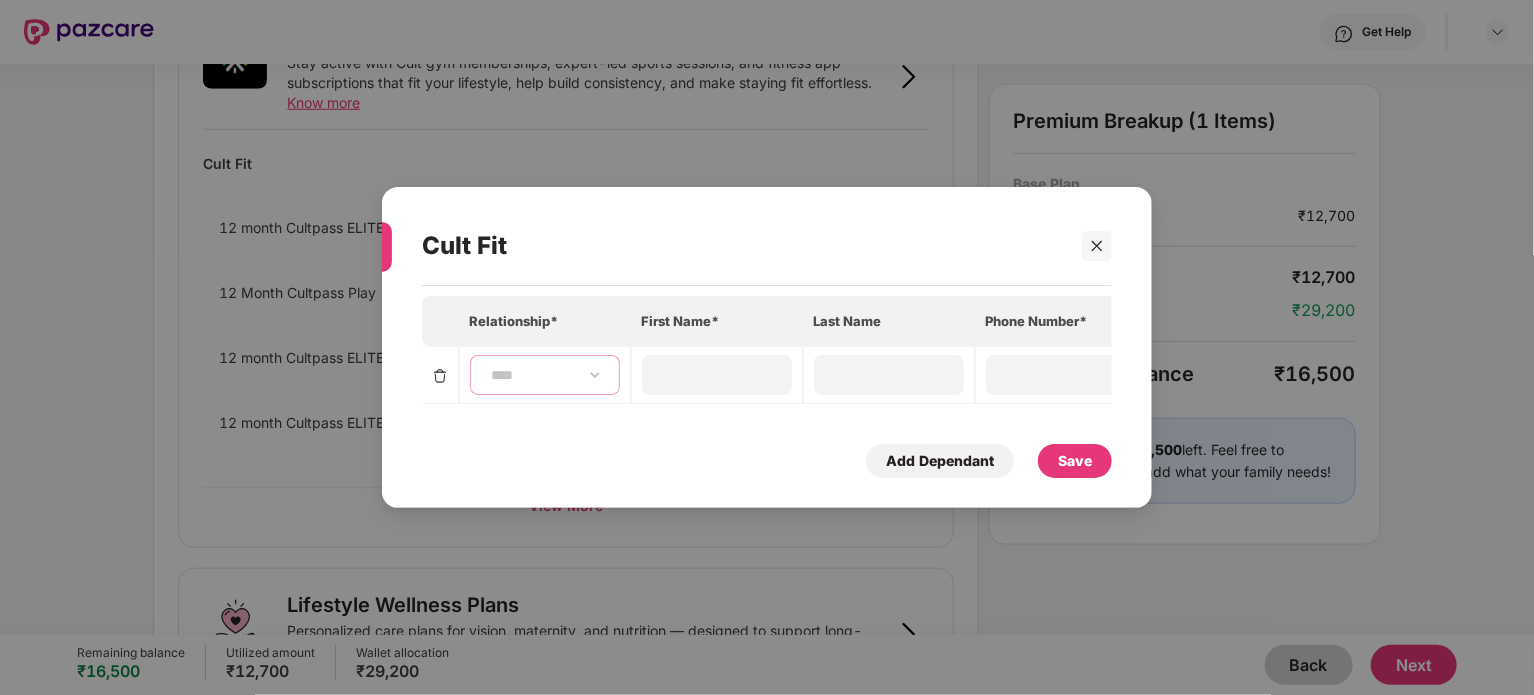 click on "**********" at bounding box center (545, 375) 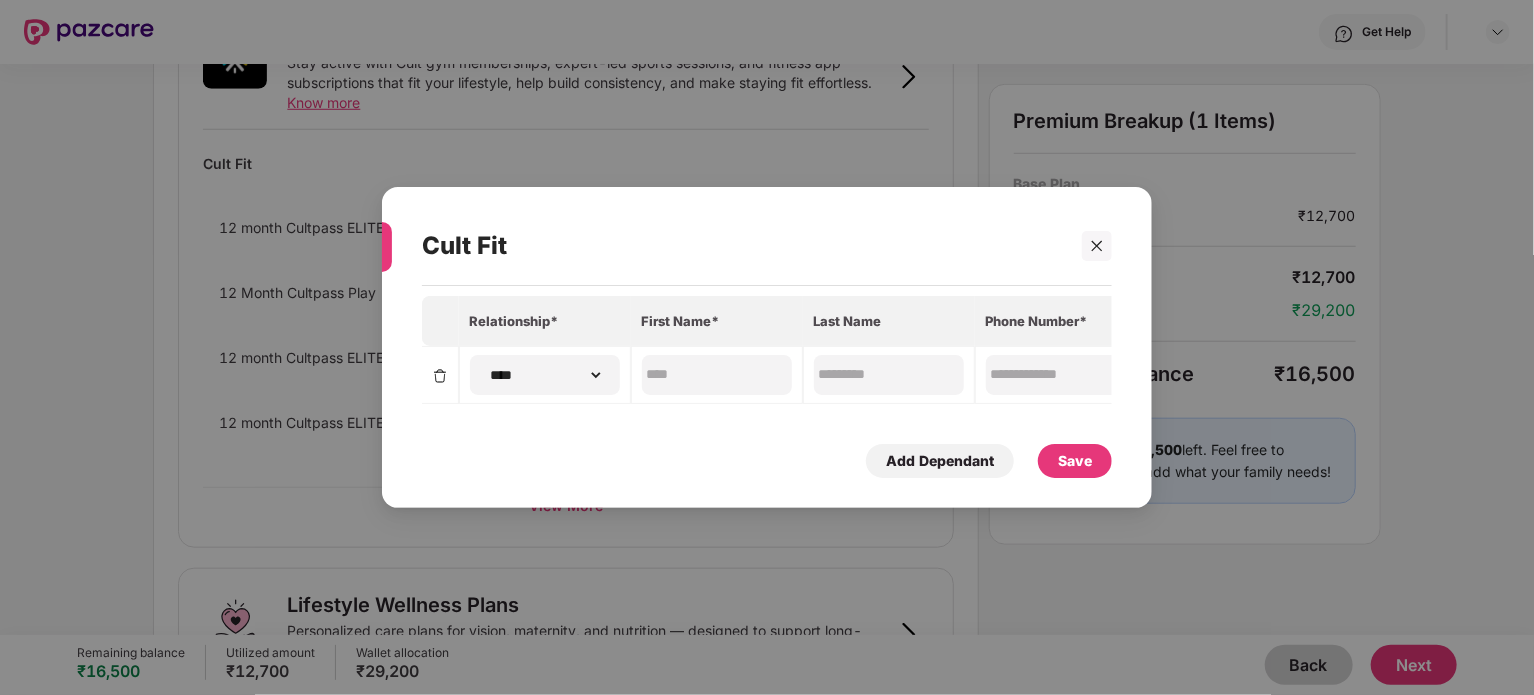 click on "Save" at bounding box center [1075, 461] 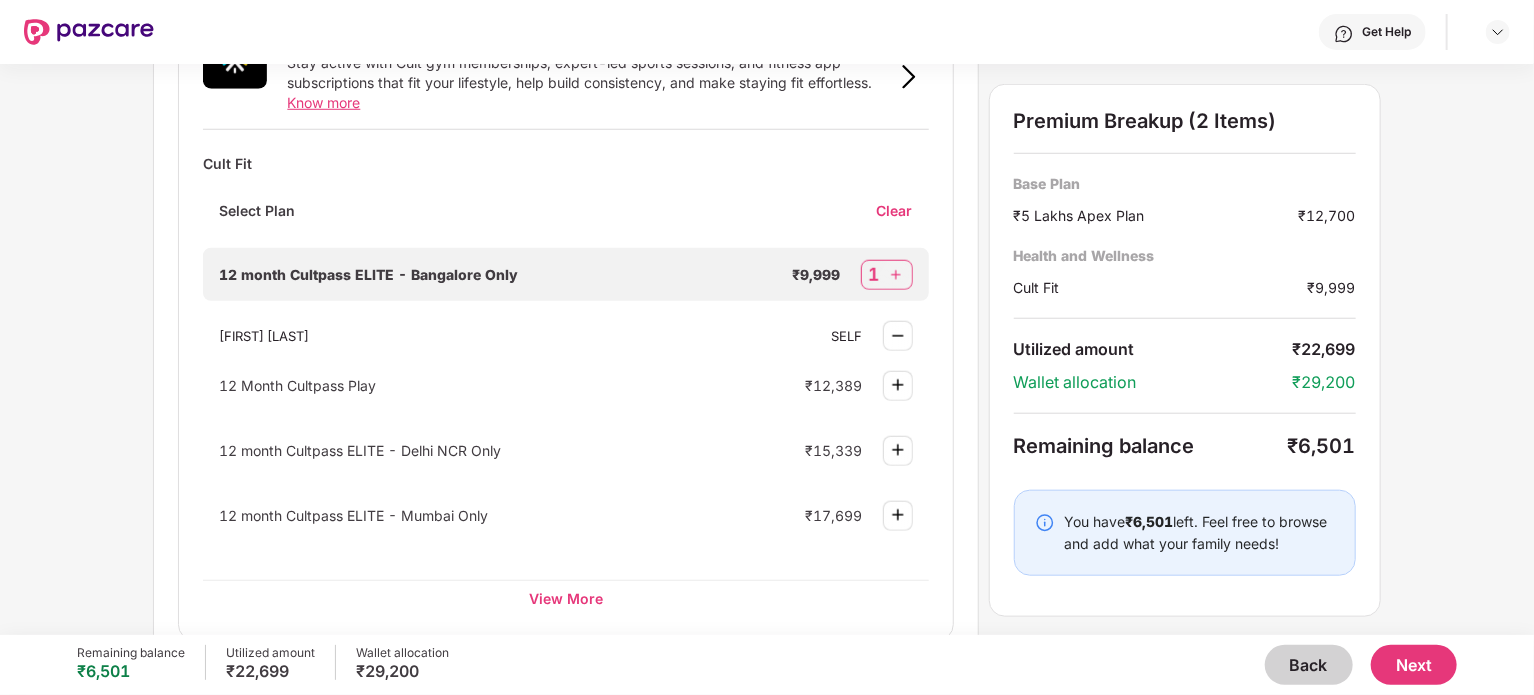 click at bounding box center (898, 385) 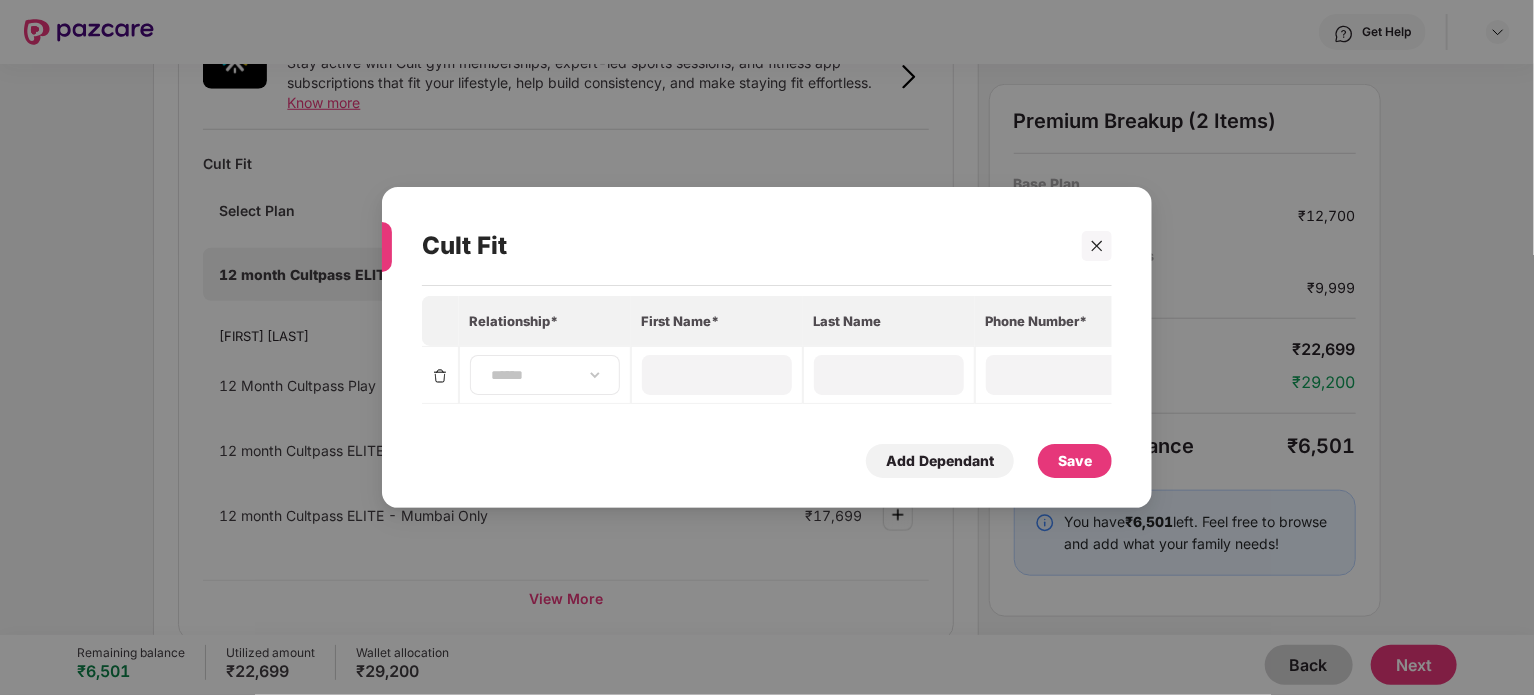 click on "**********" at bounding box center (545, 375) 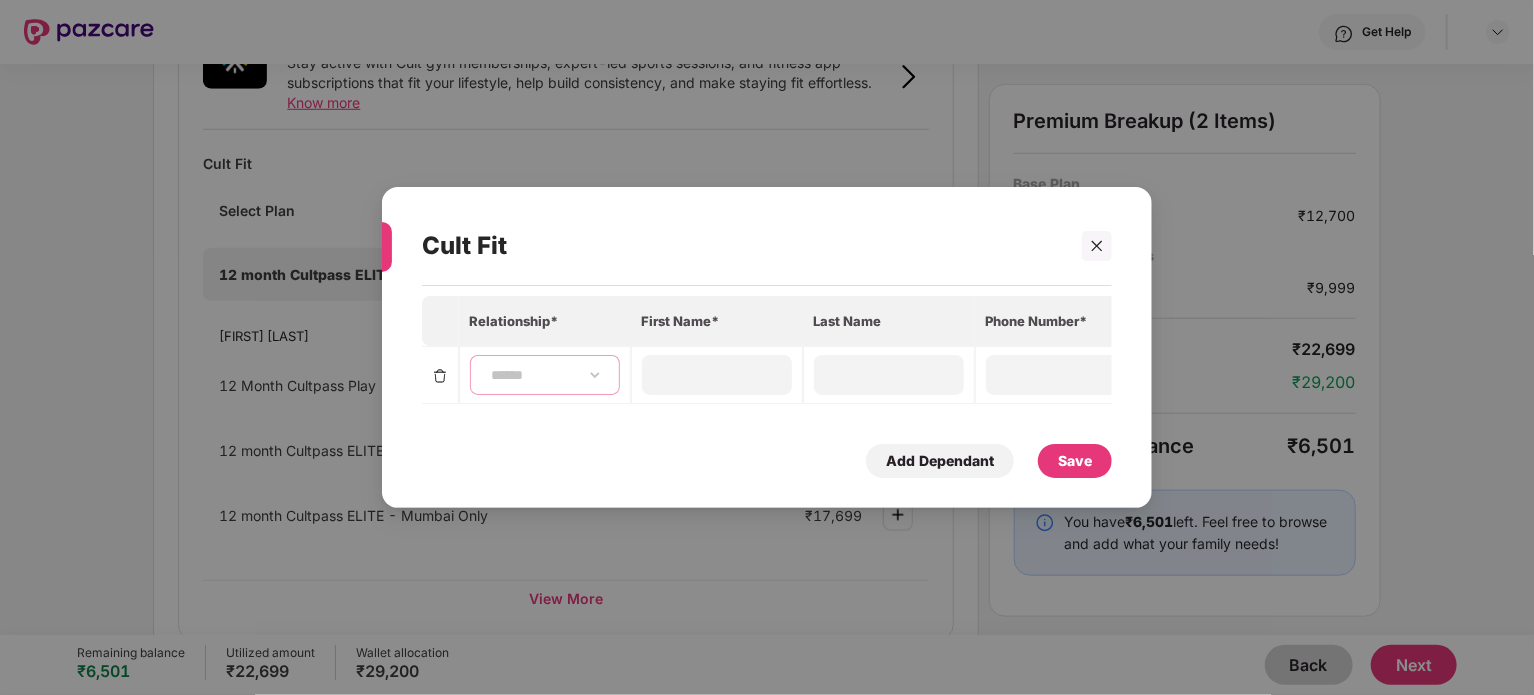 click on "**********" at bounding box center [545, 375] 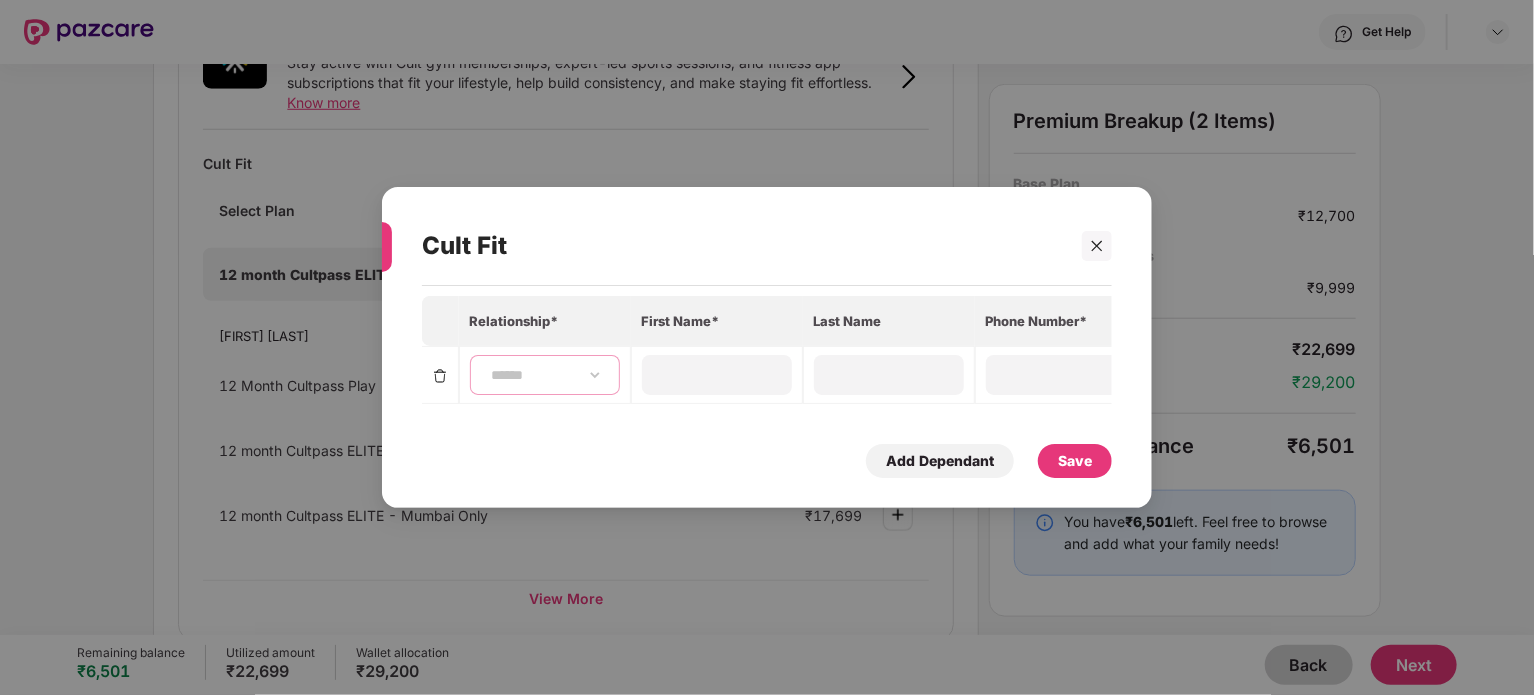 select on "****" 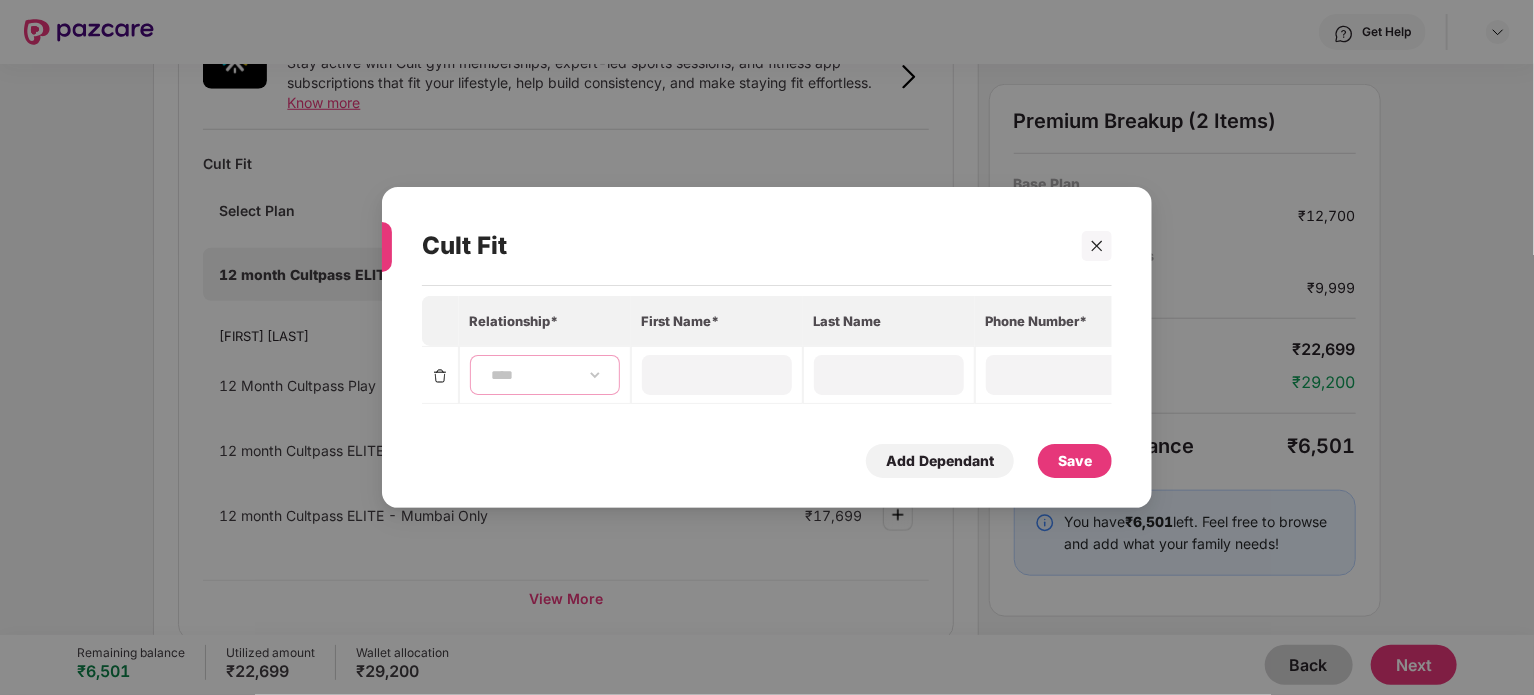 click on "**********" at bounding box center (545, 375) 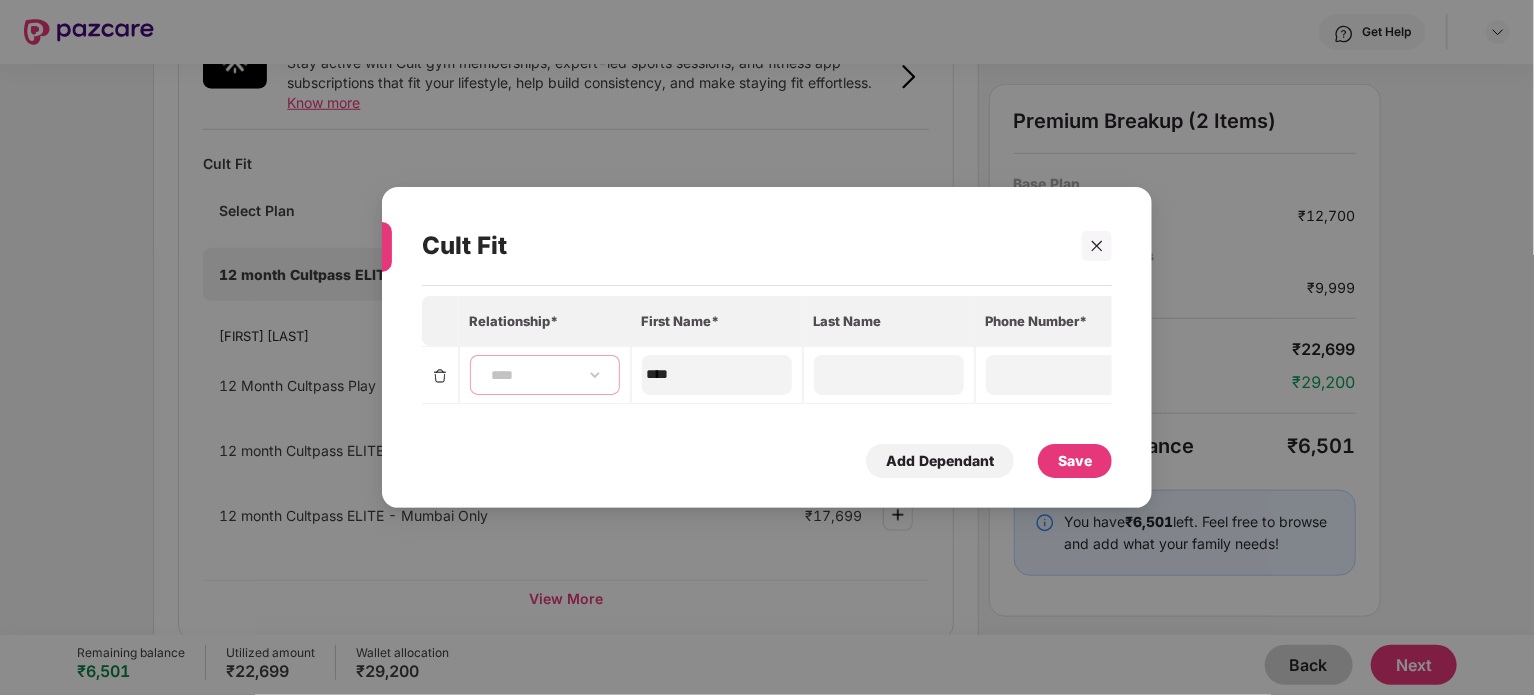 type on "*********" 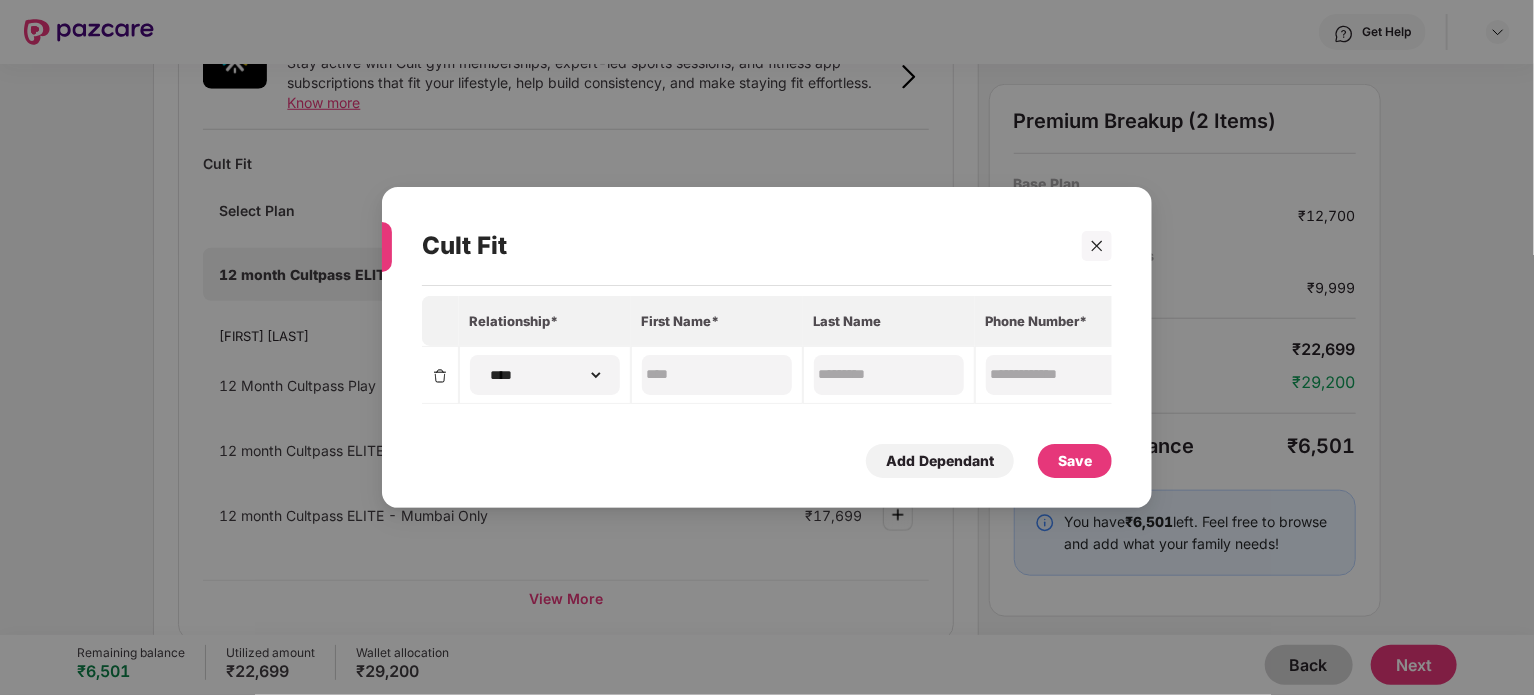 click on "Save" at bounding box center (1075, 461) 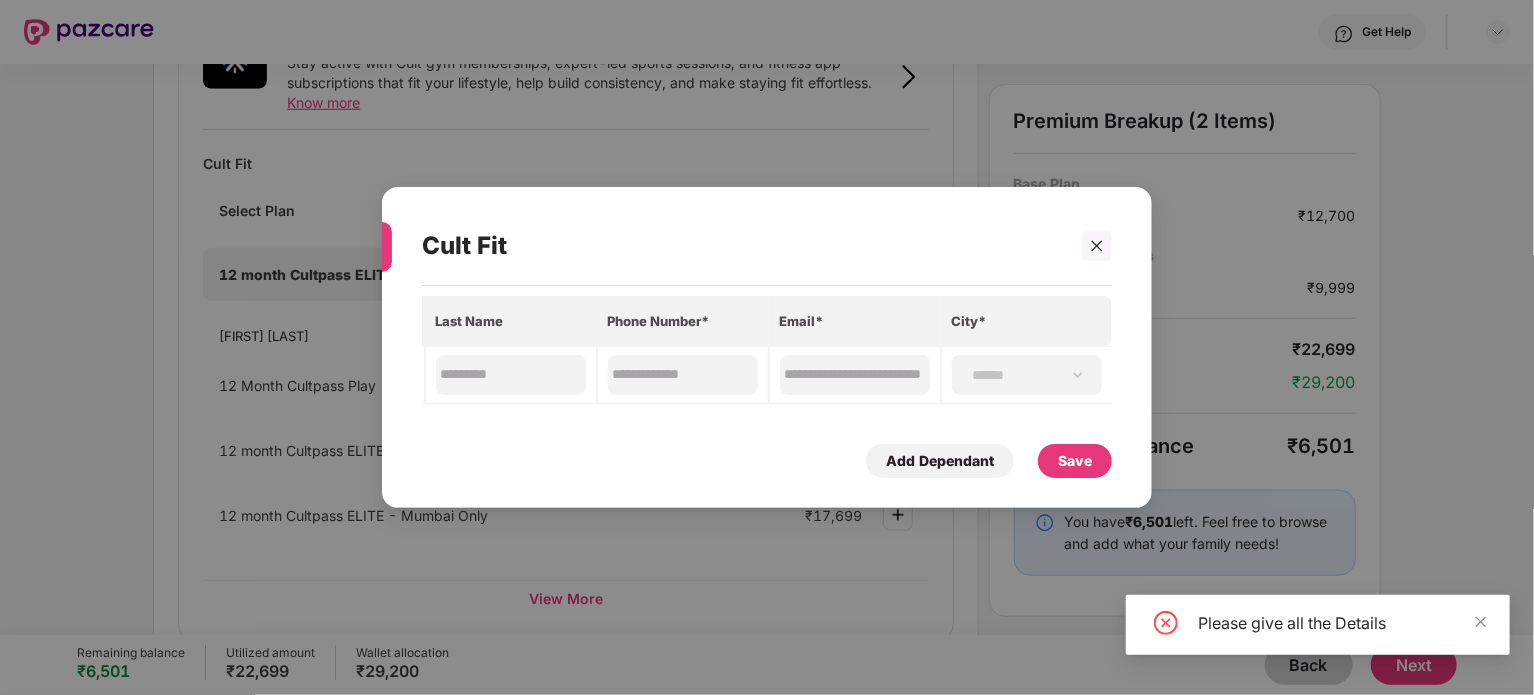 scroll, scrollTop: 0, scrollLeft: 385, axis: horizontal 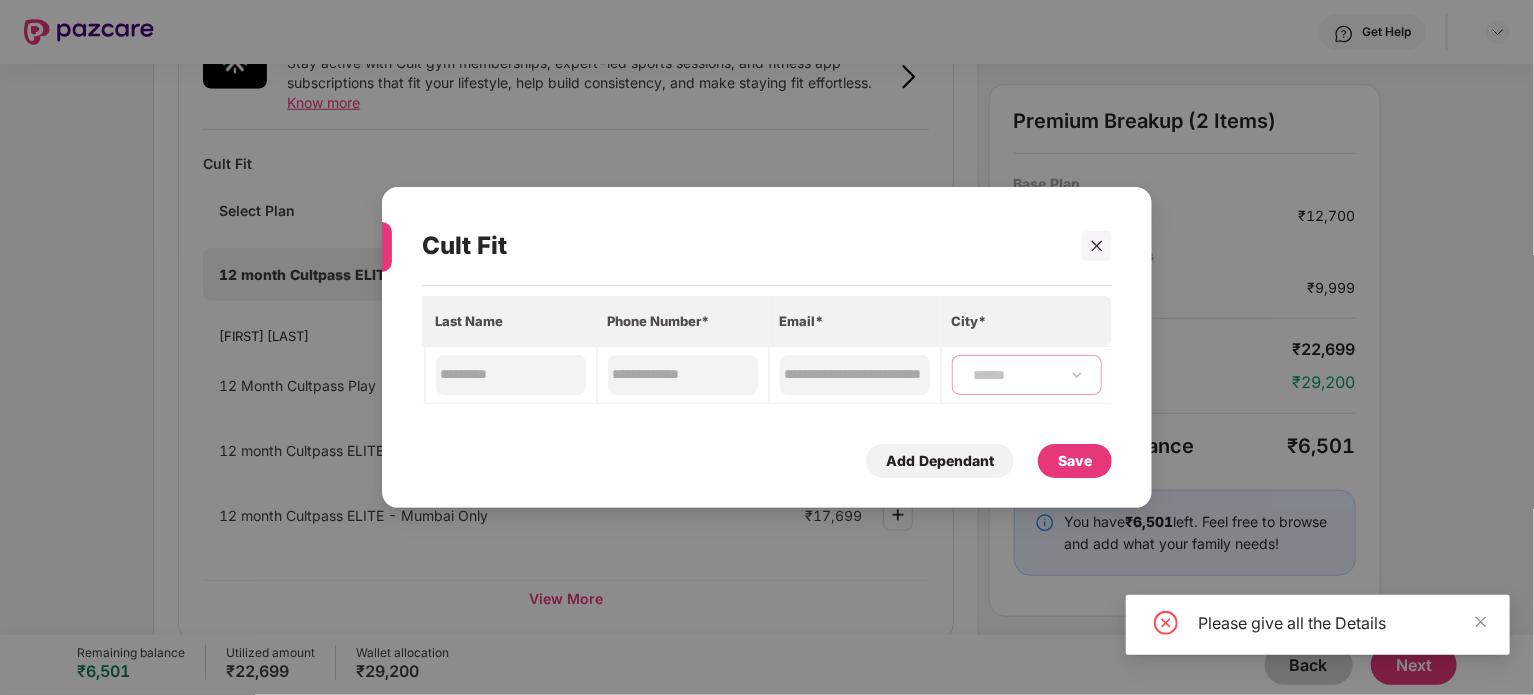 click on "**********" at bounding box center (1027, 375) 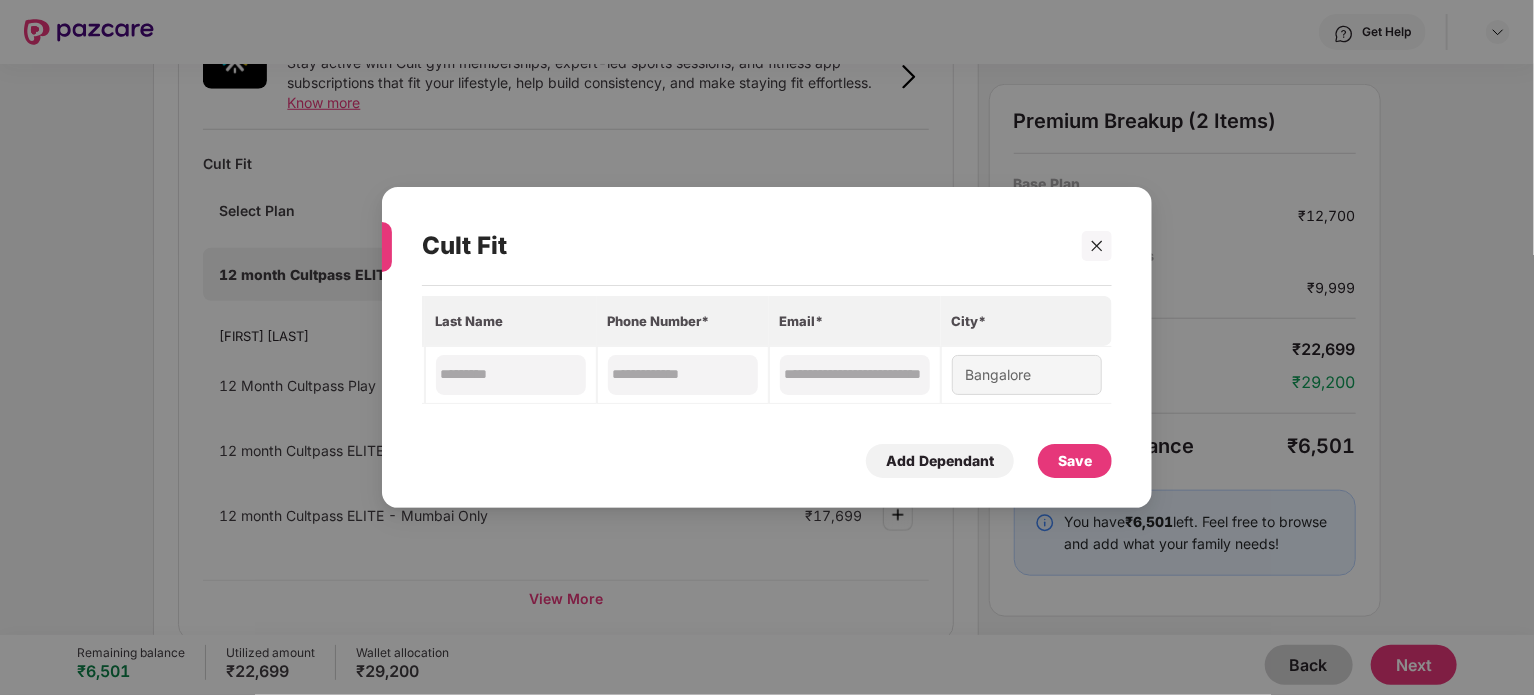click on "Save" at bounding box center [1075, 461] 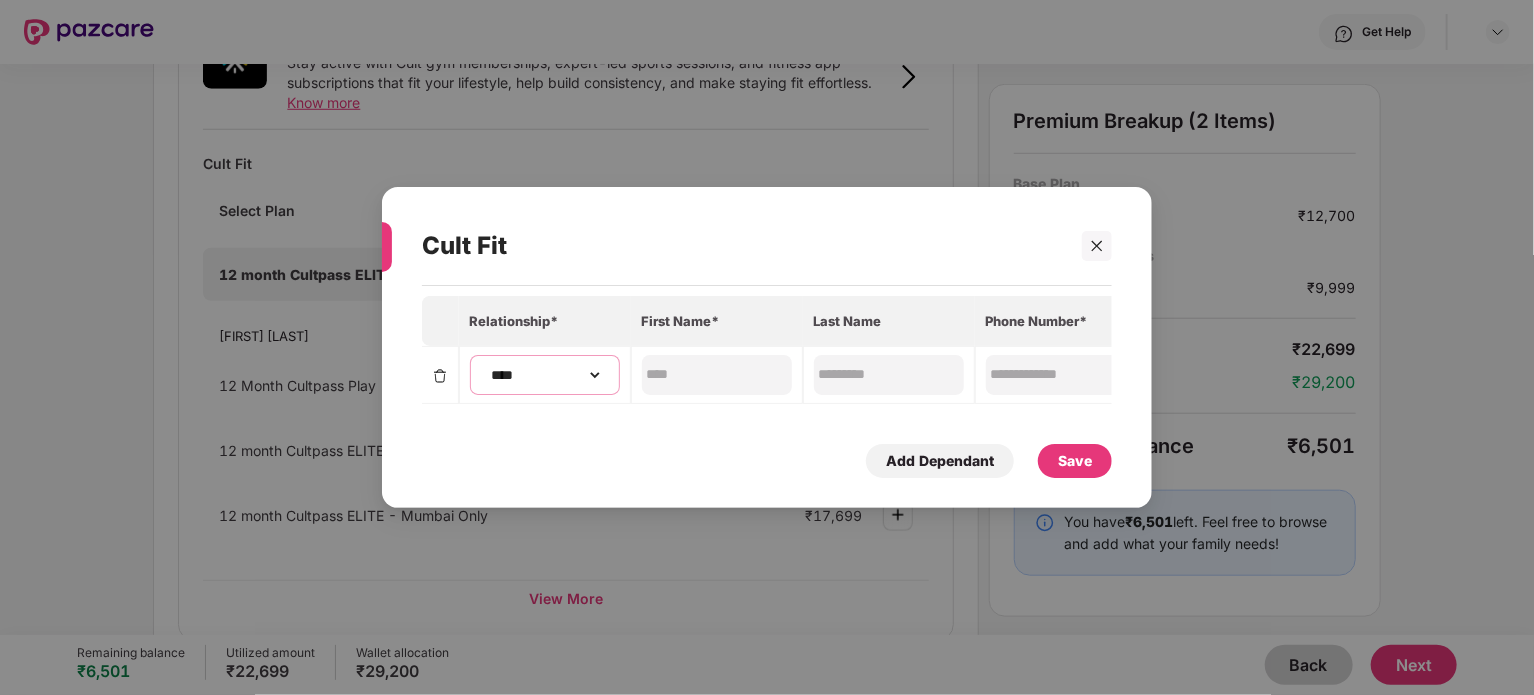 click on "**********" at bounding box center (545, 375) 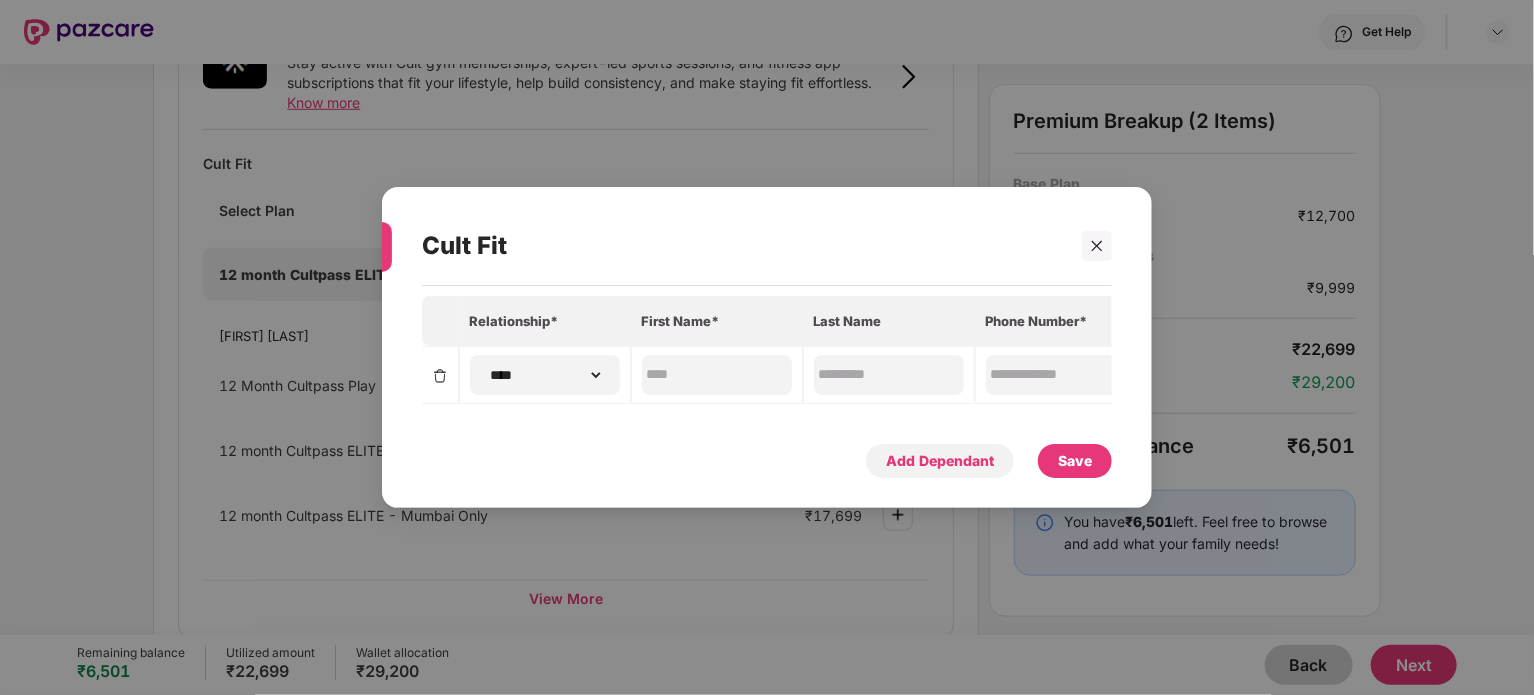 click on "Add Dependant" at bounding box center [940, 461] 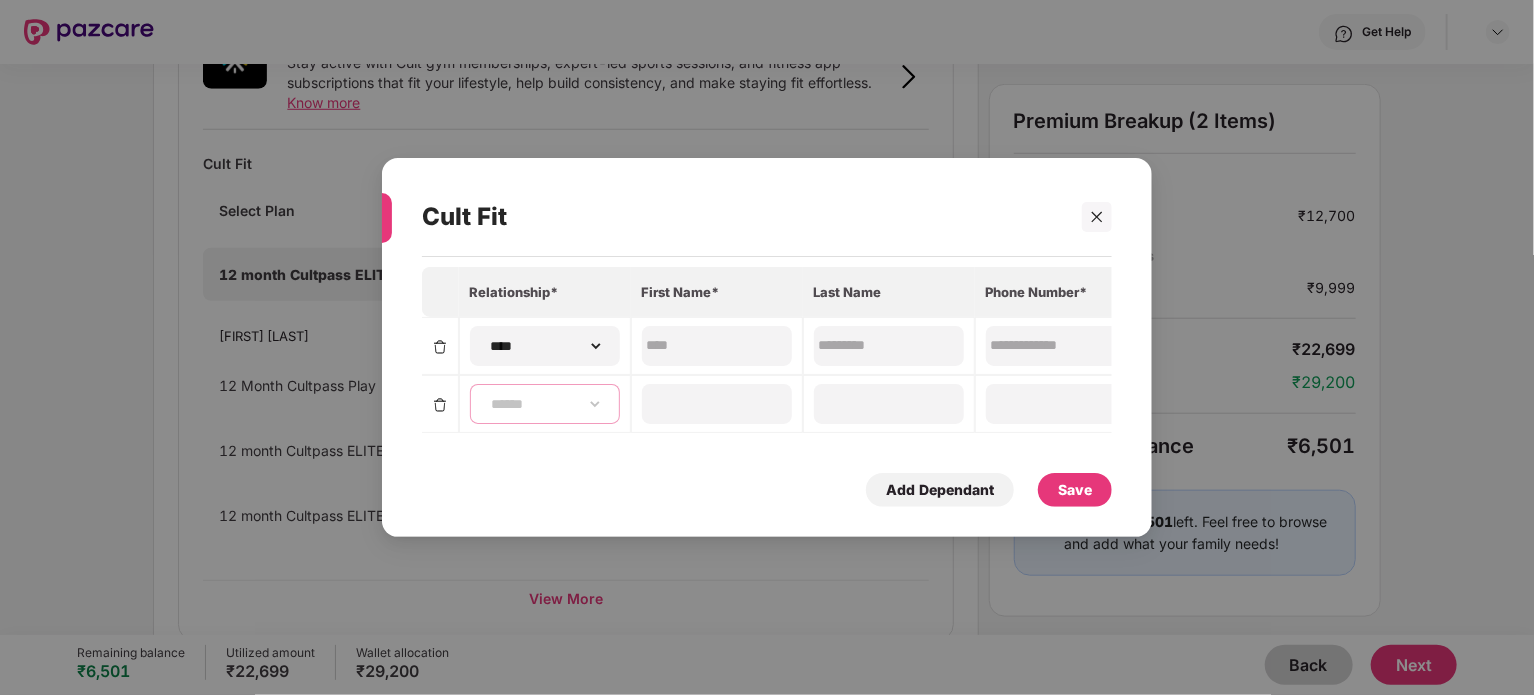 click on "**********" at bounding box center (545, 404) 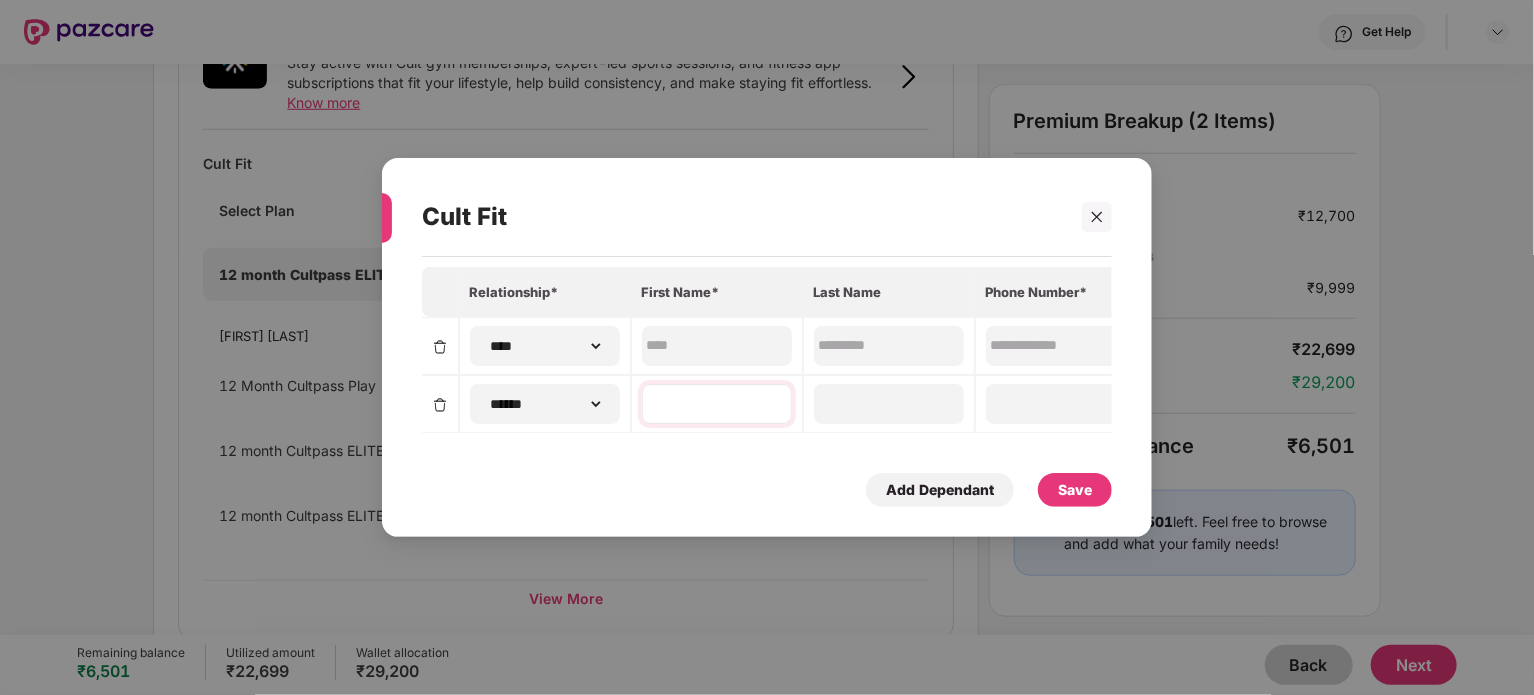 click at bounding box center (717, 404) 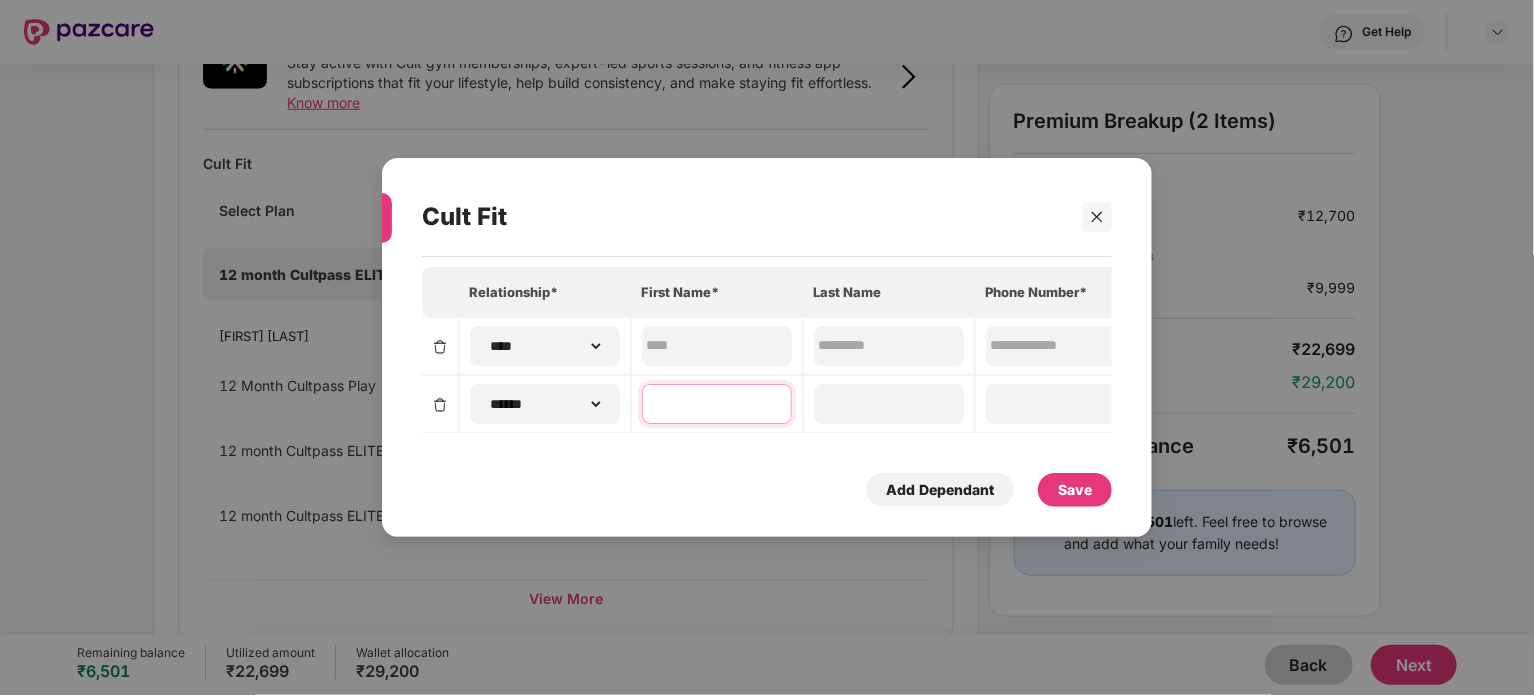 click at bounding box center (717, 403) 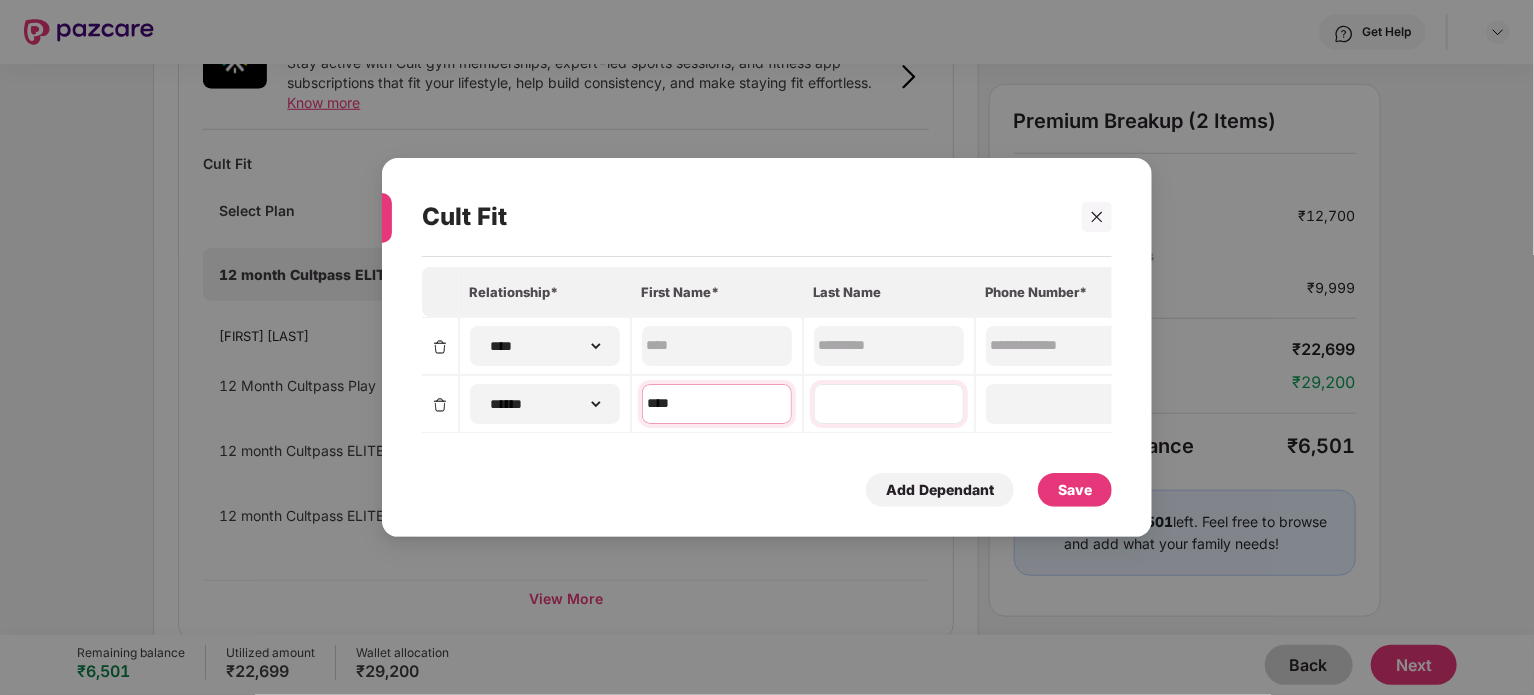 type on "****" 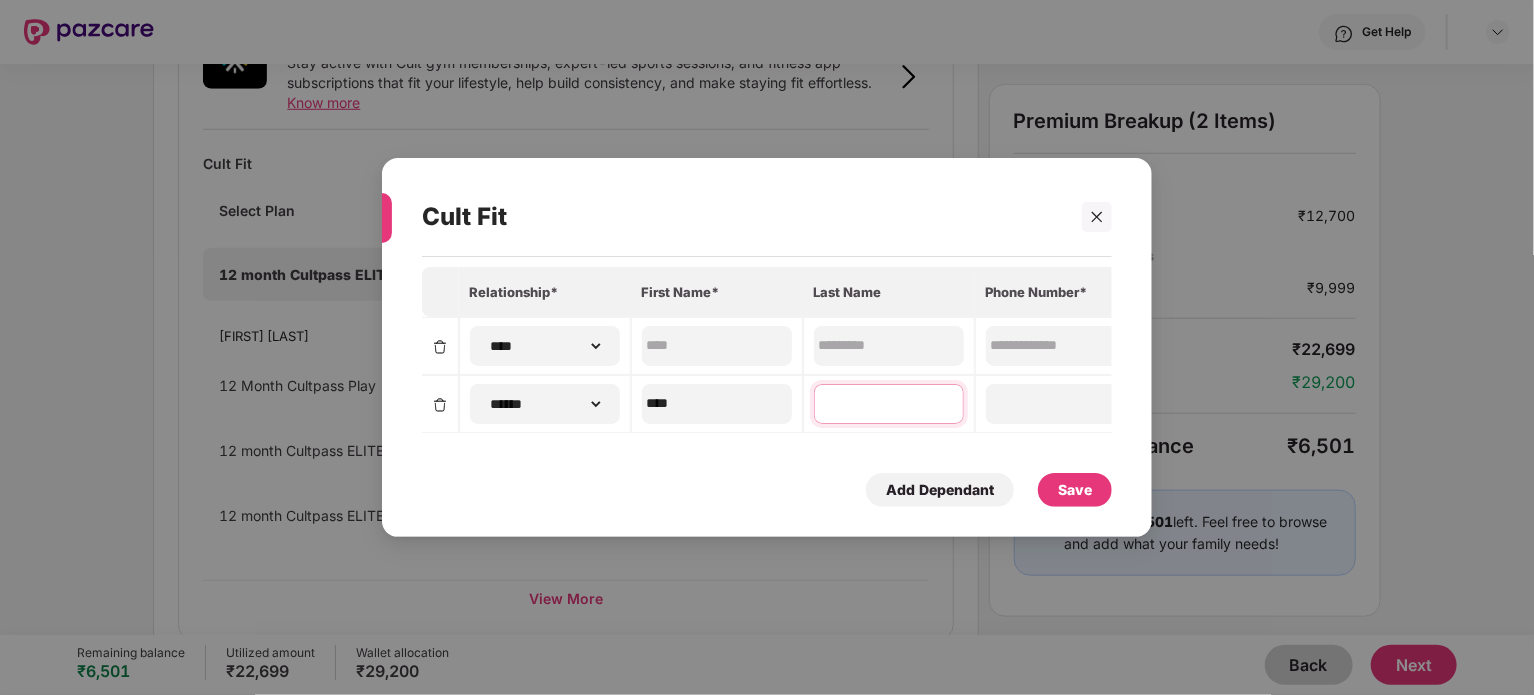 click at bounding box center [889, 403] 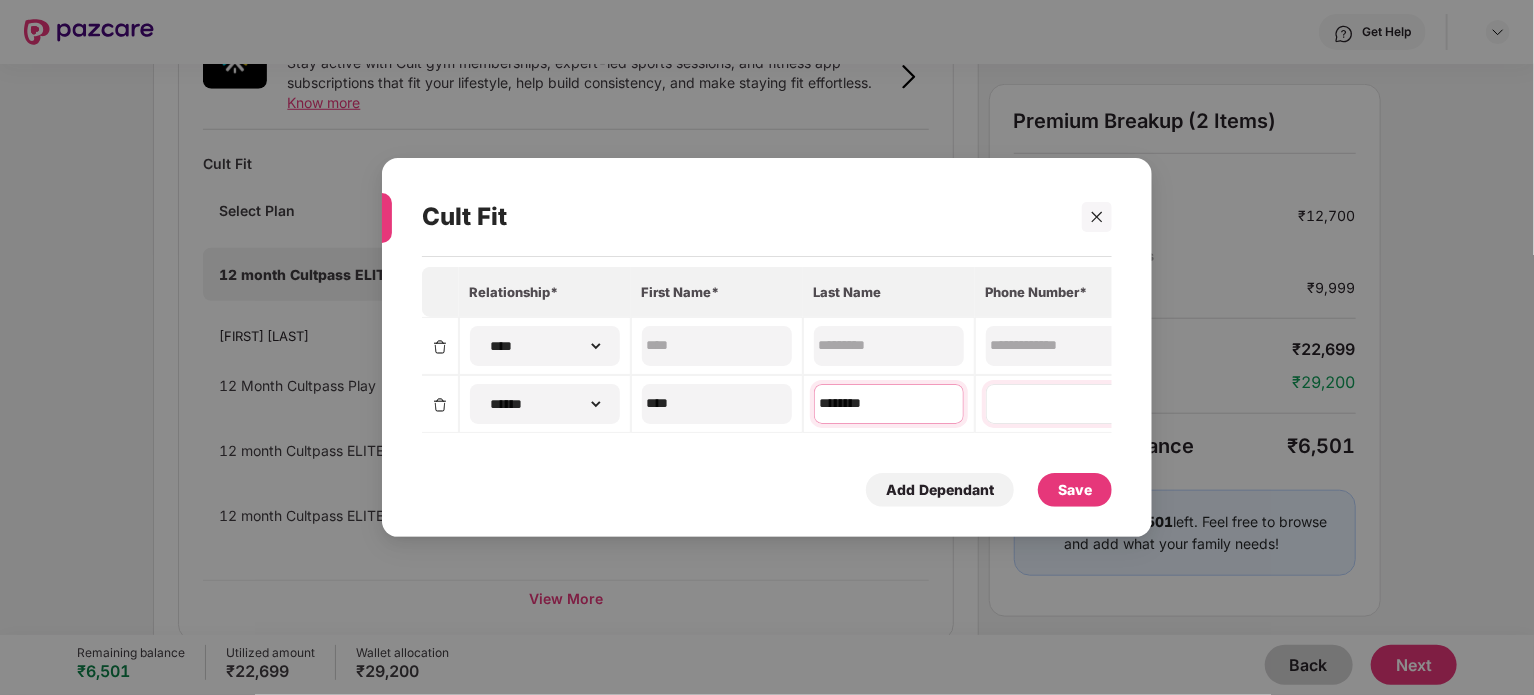 type on "********" 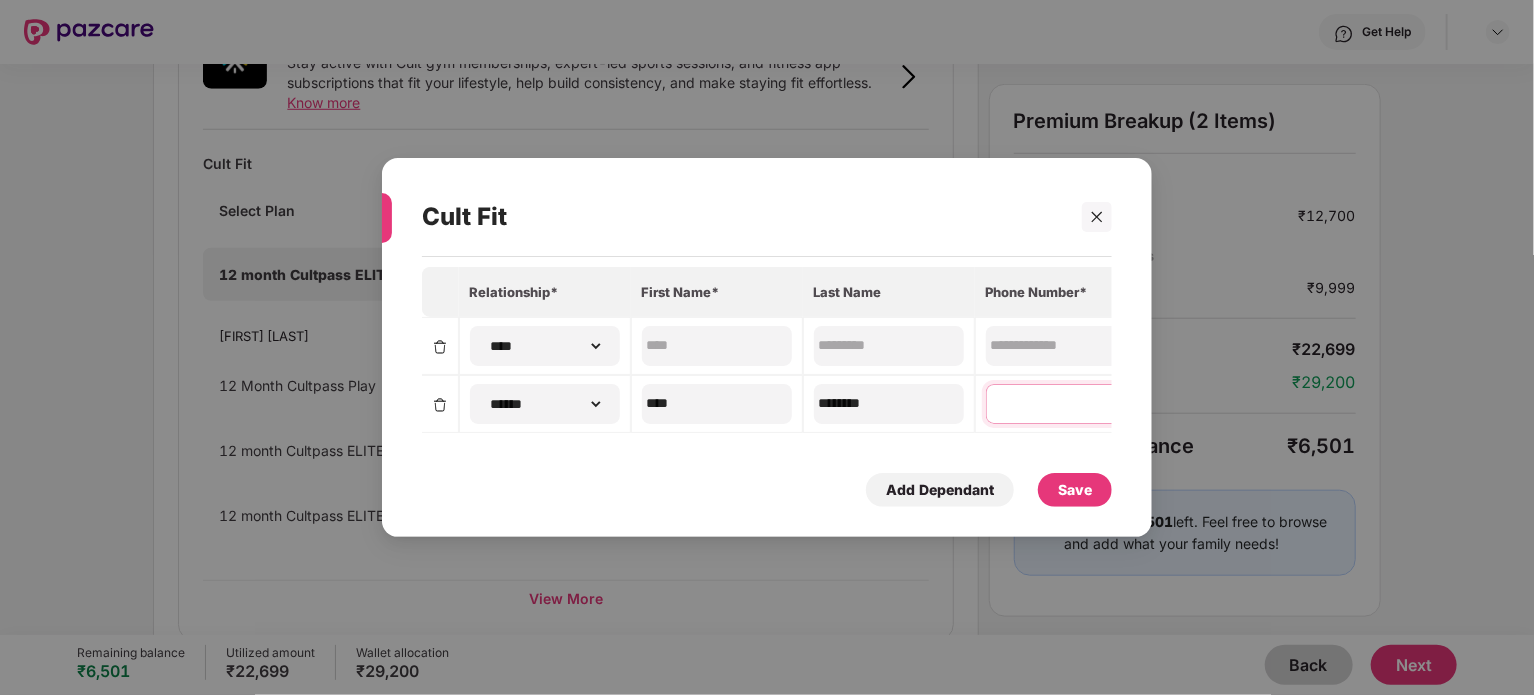 click at bounding box center (1061, 403) 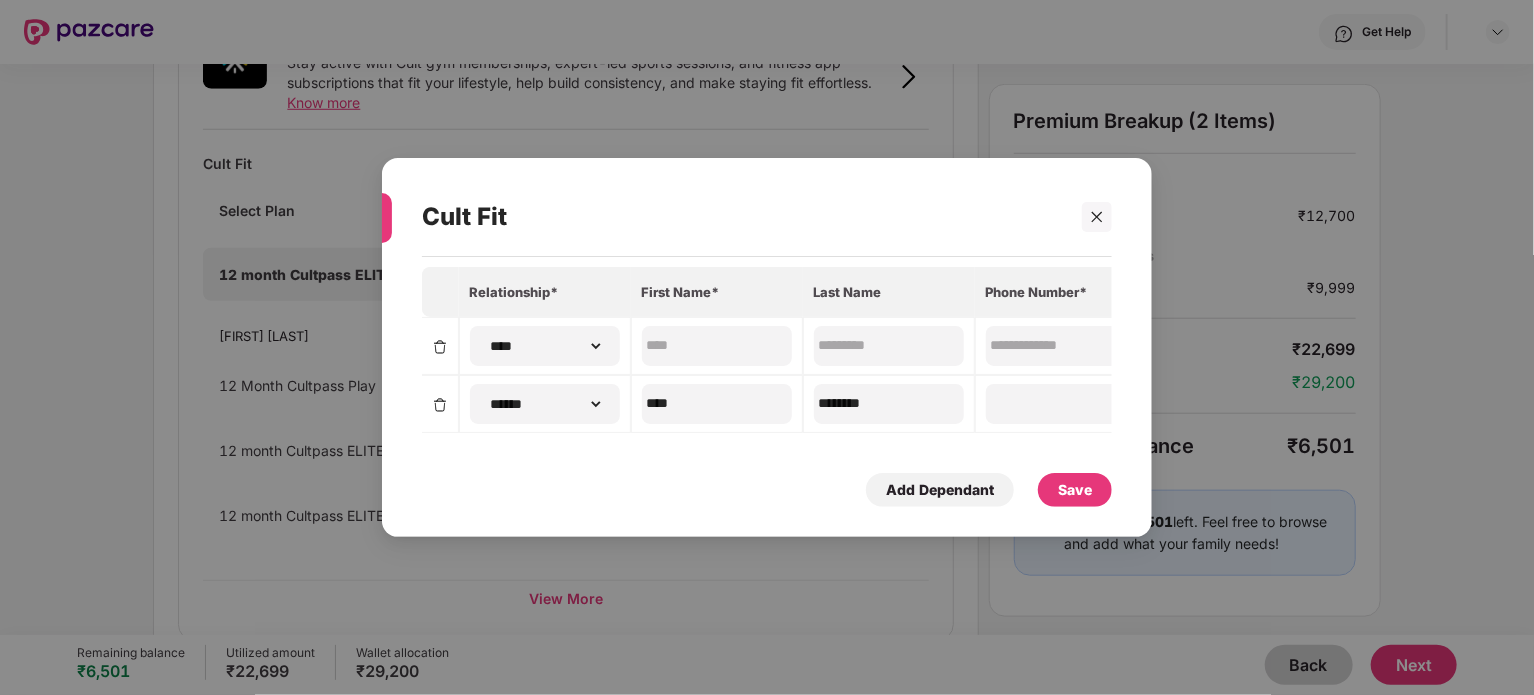 click on "Save" at bounding box center [1075, 490] 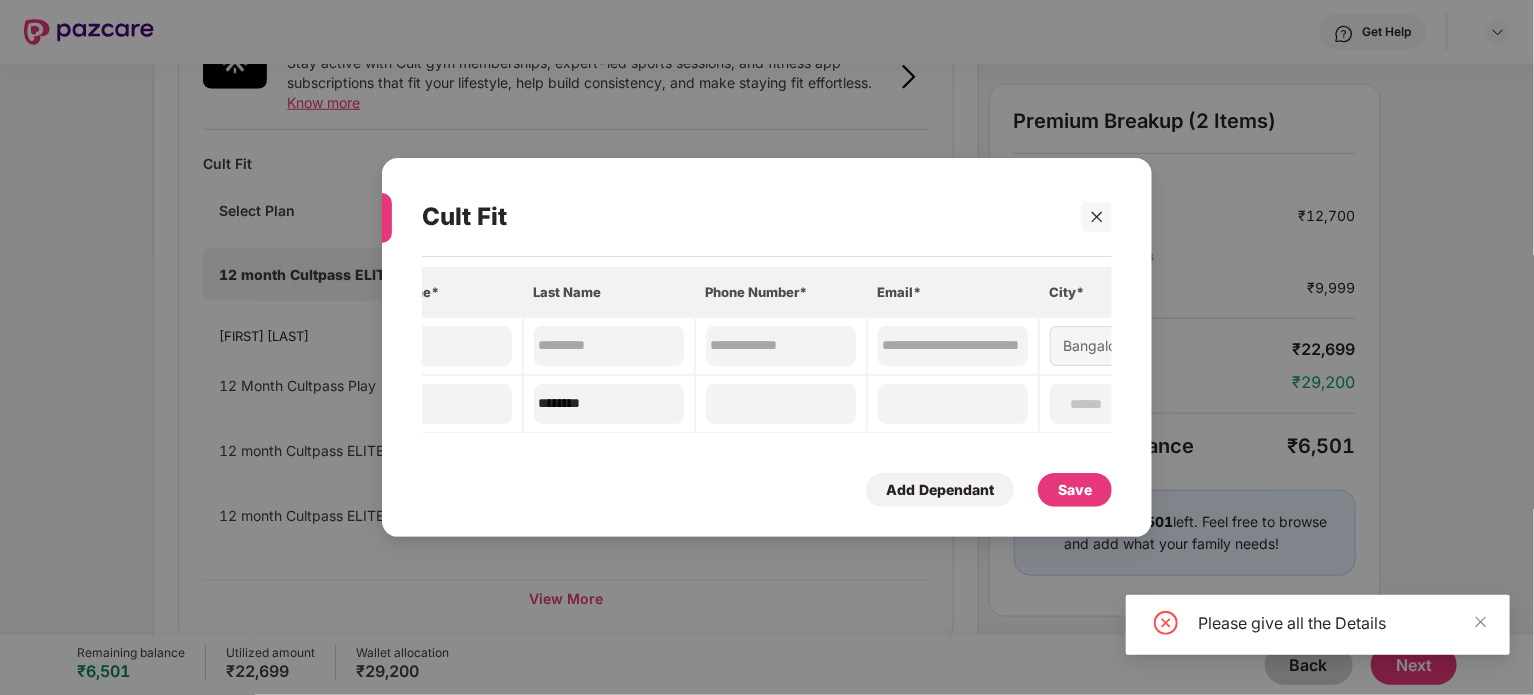 scroll, scrollTop: 0, scrollLeft: 385, axis: horizontal 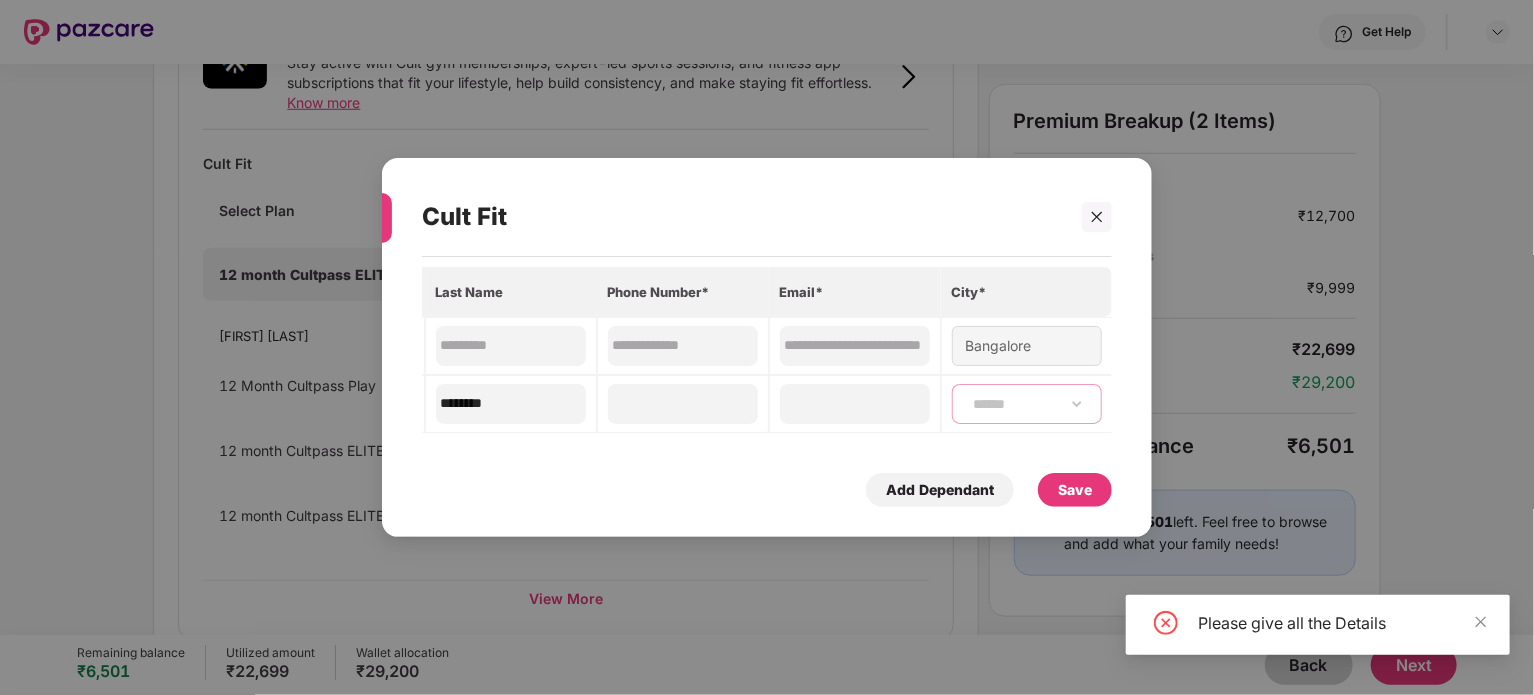 click on "**********" at bounding box center [1027, 404] 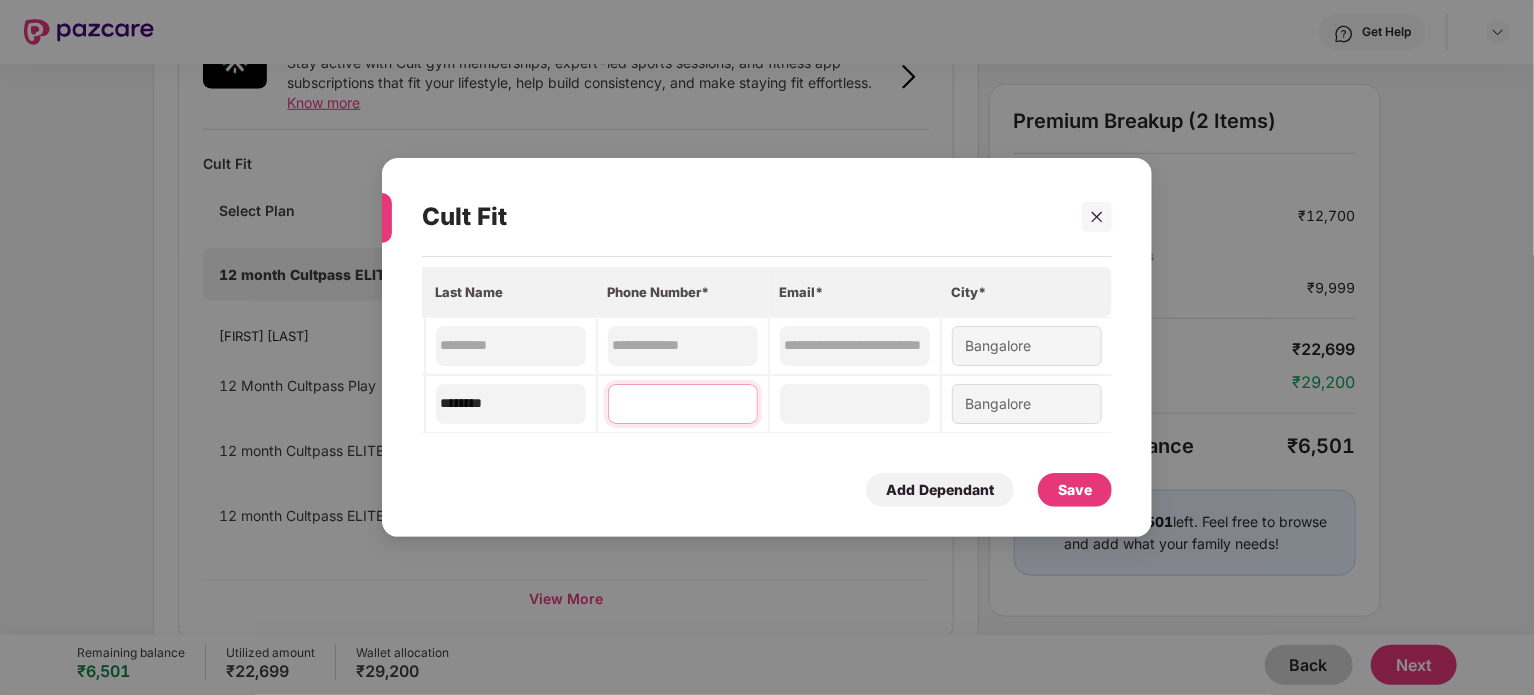 click at bounding box center [683, 403] 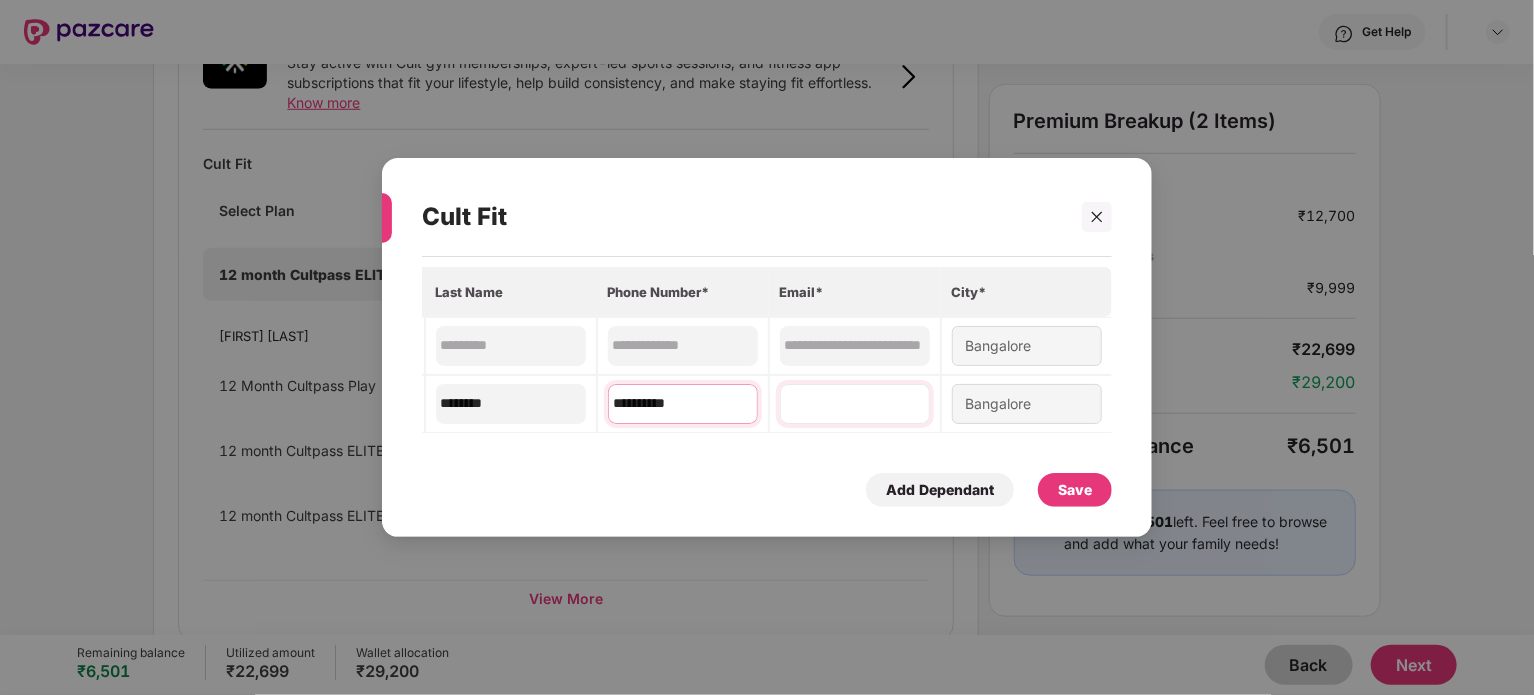 type on "**********" 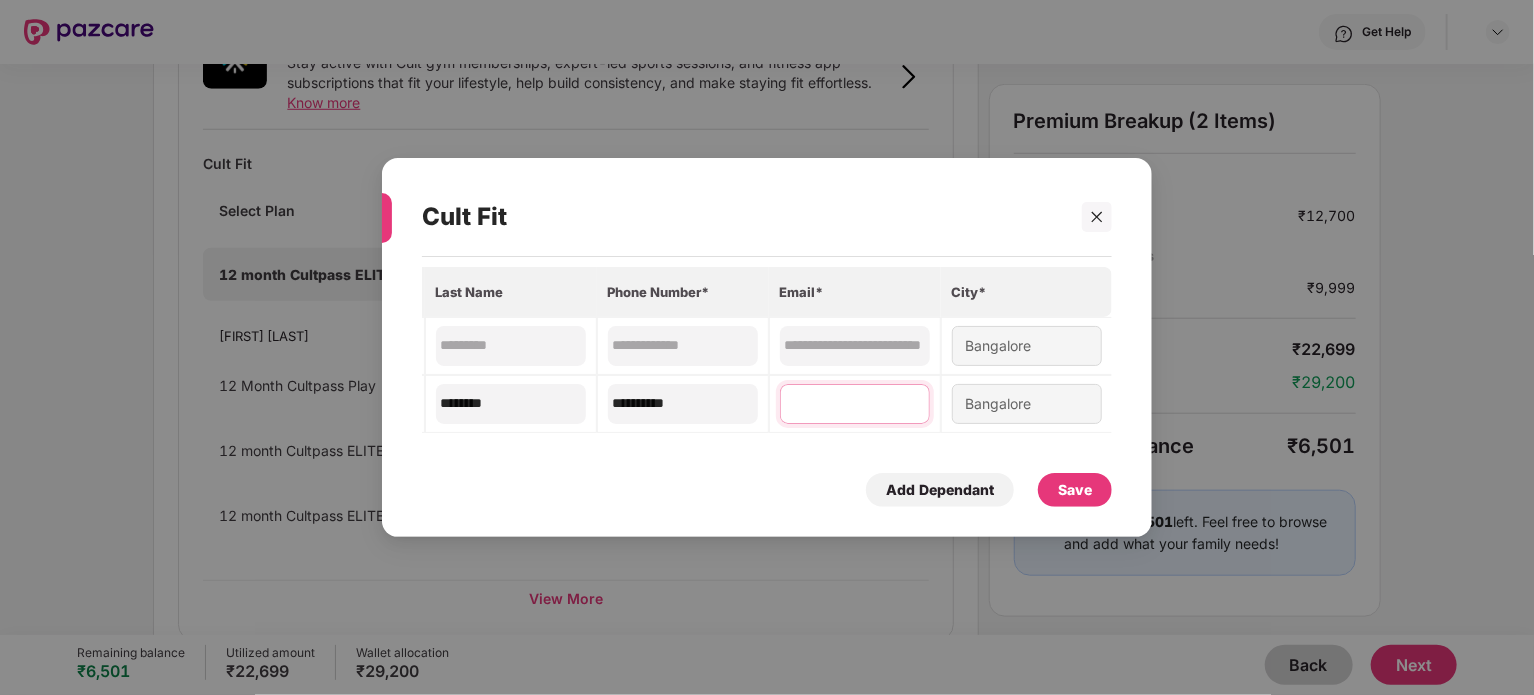 click at bounding box center (855, 403) 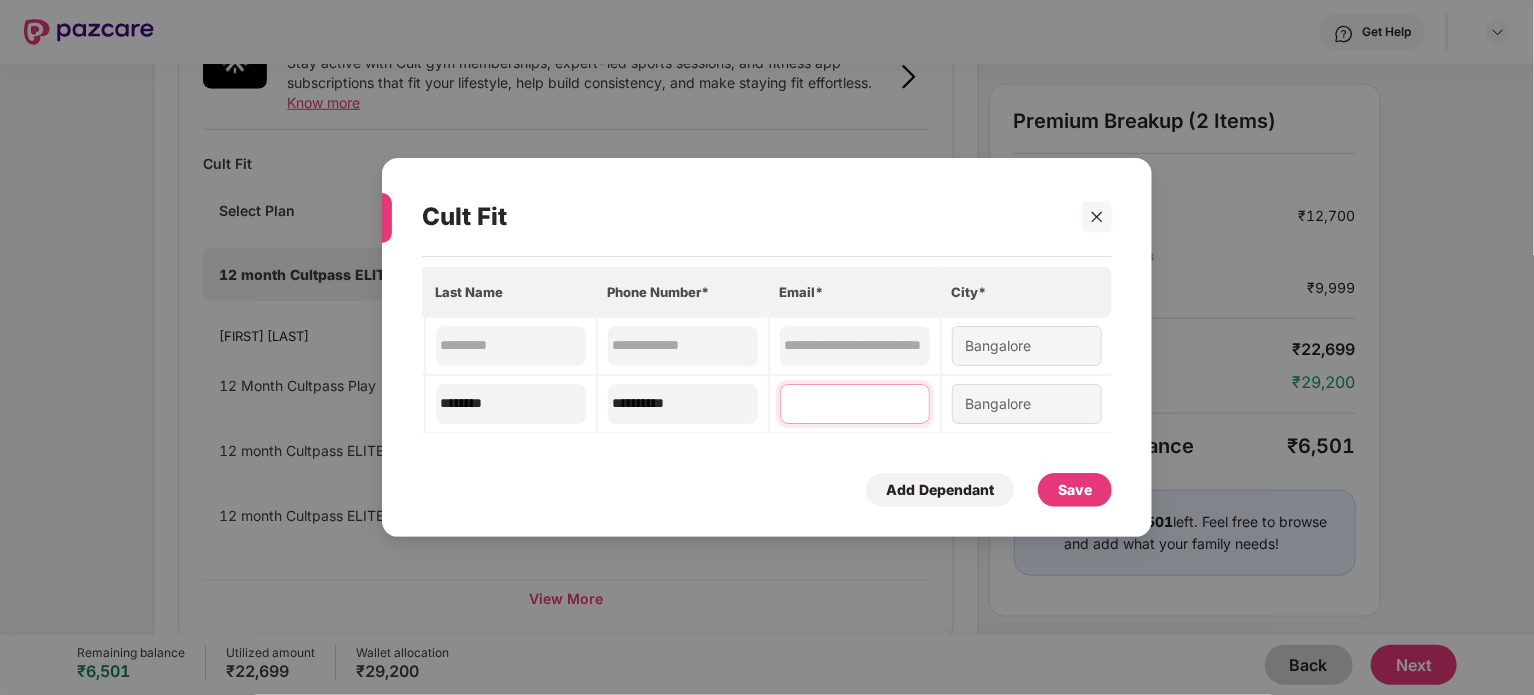 type on "**********" 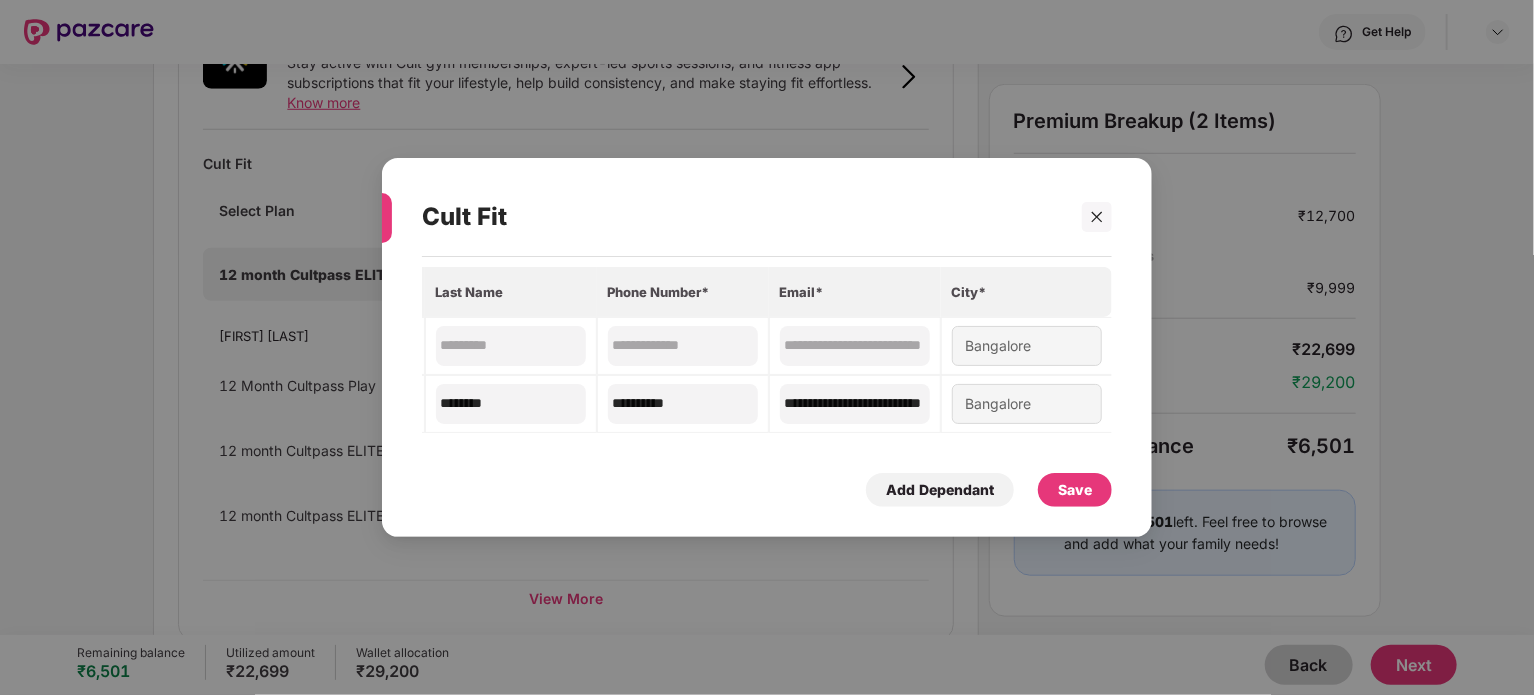 click on "Save" at bounding box center (1075, 490) 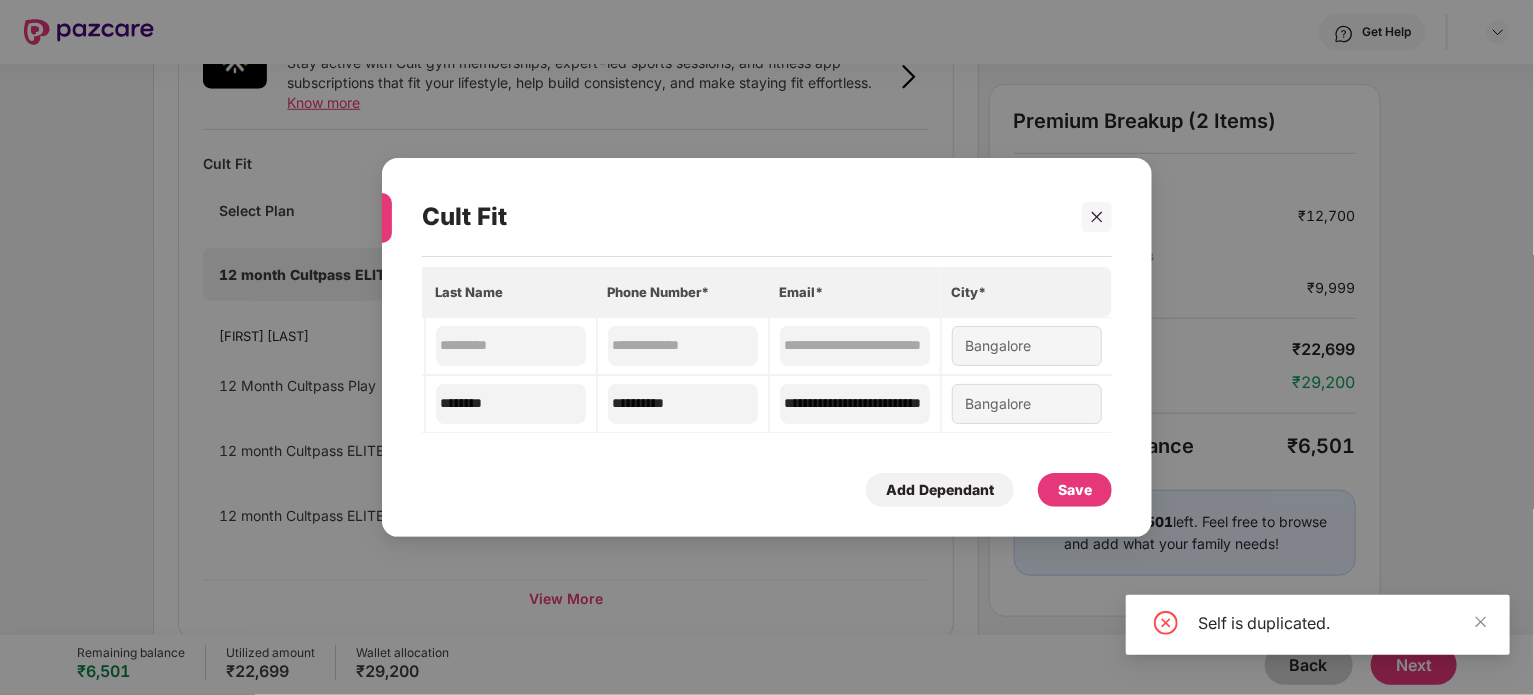 scroll, scrollTop: 0, scrollLeft: 0, axis: both 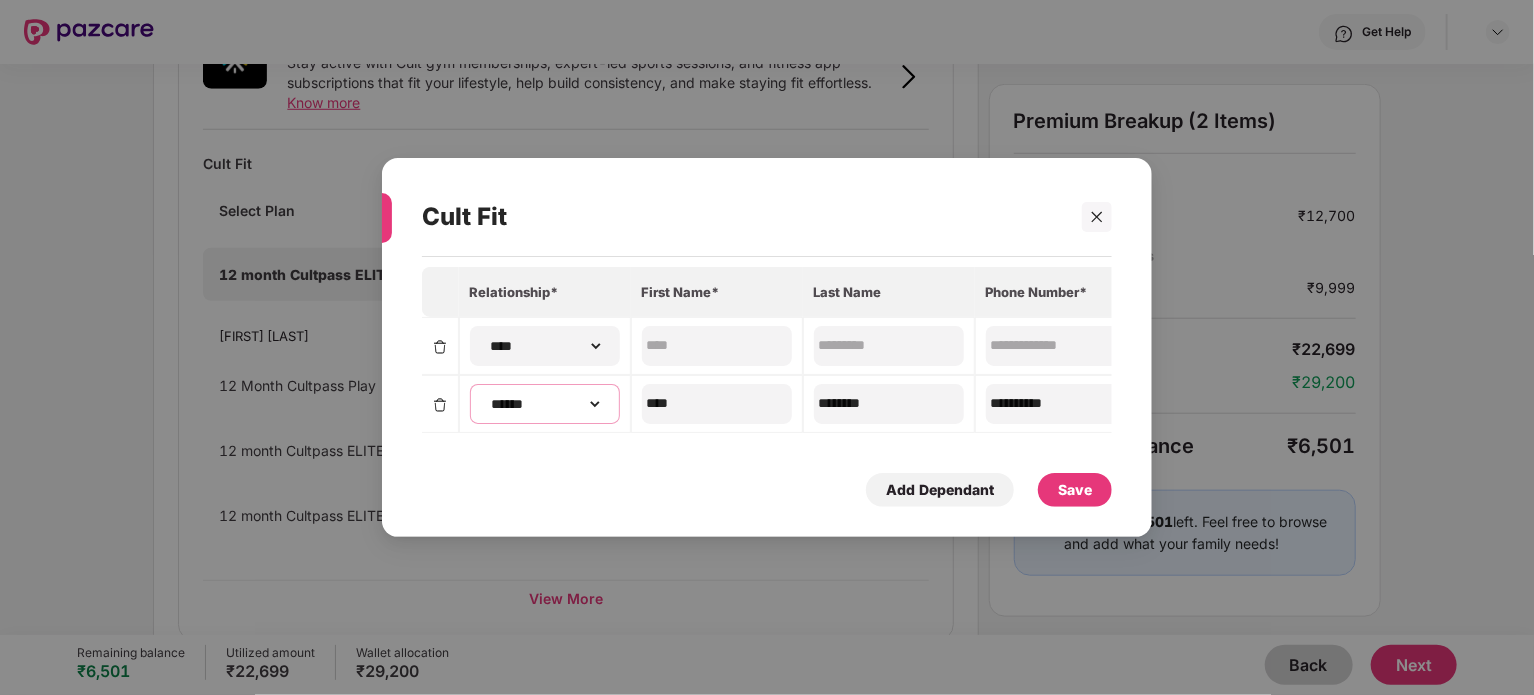 click on "**********" at bounding box center [545, 404] 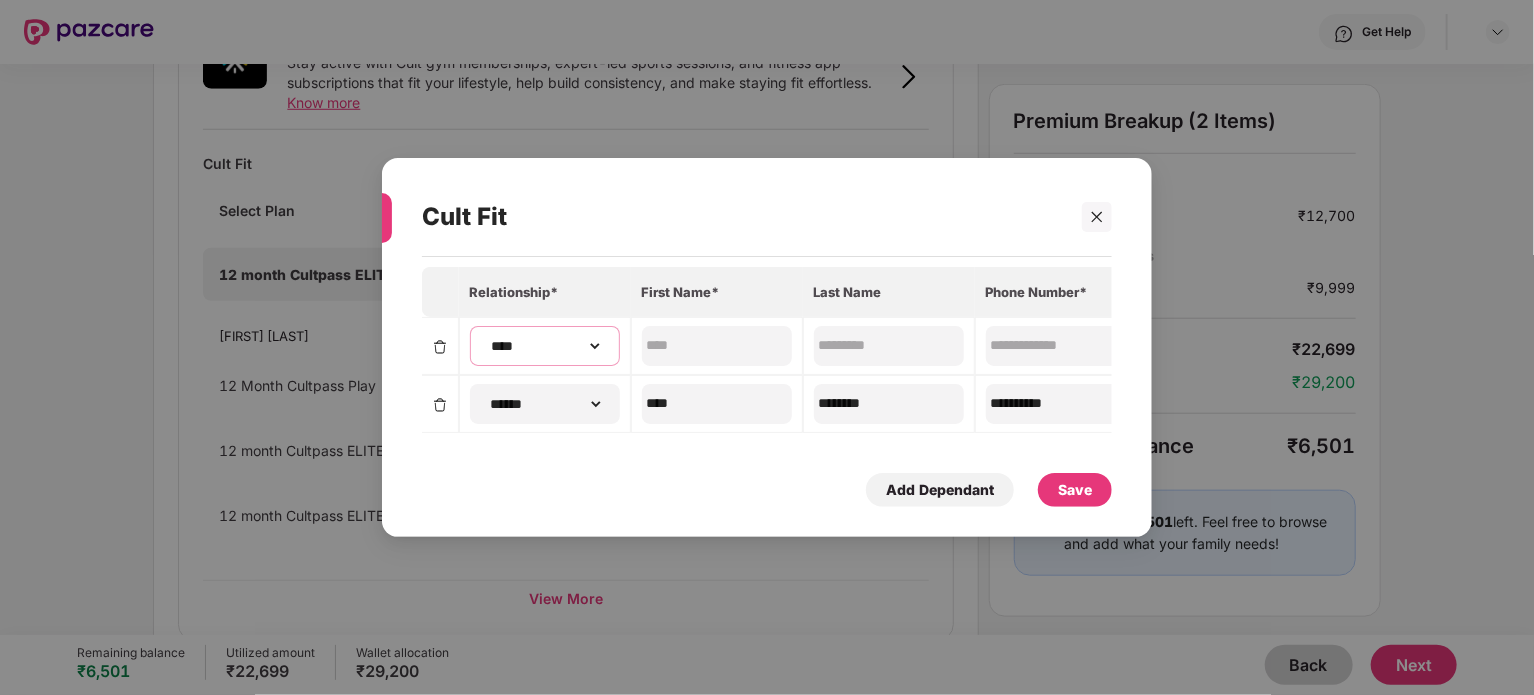click on "**********" at bounding box center [545, 346] 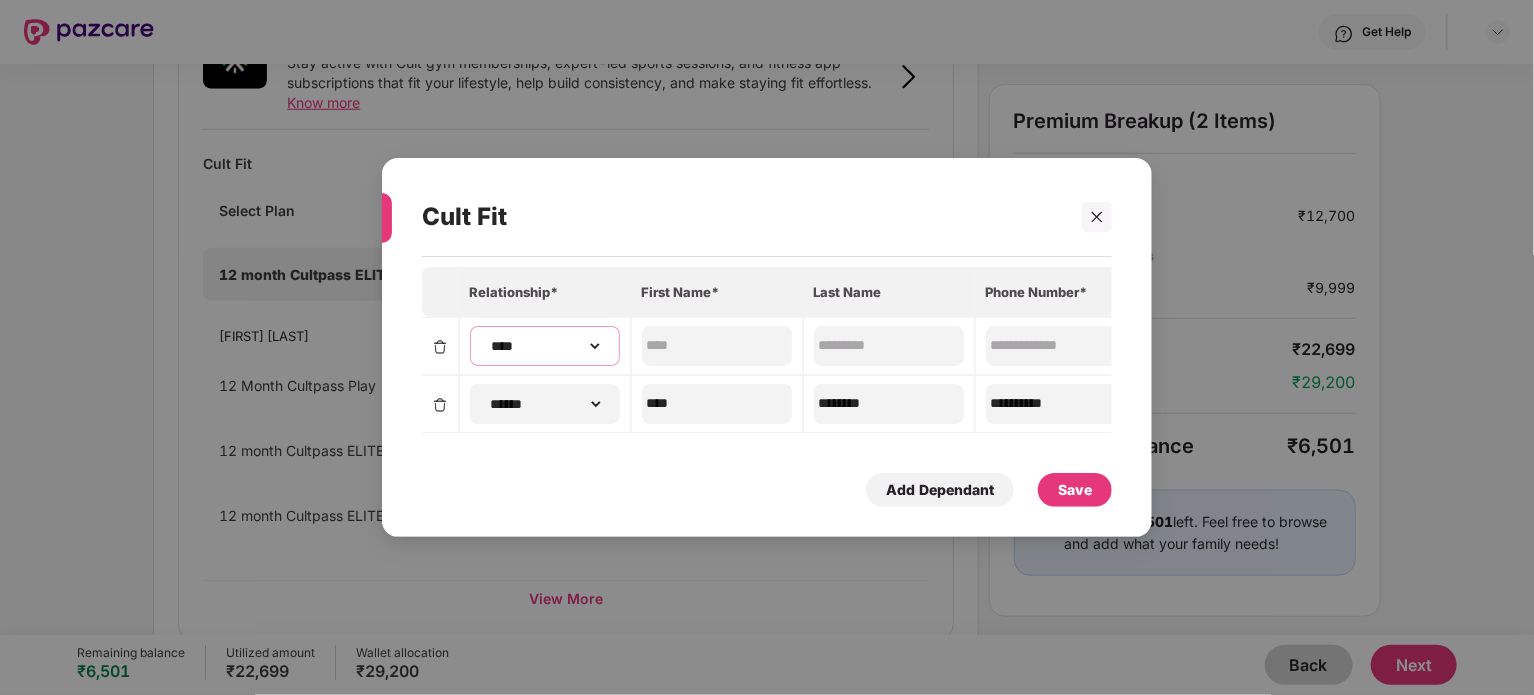select on "******" 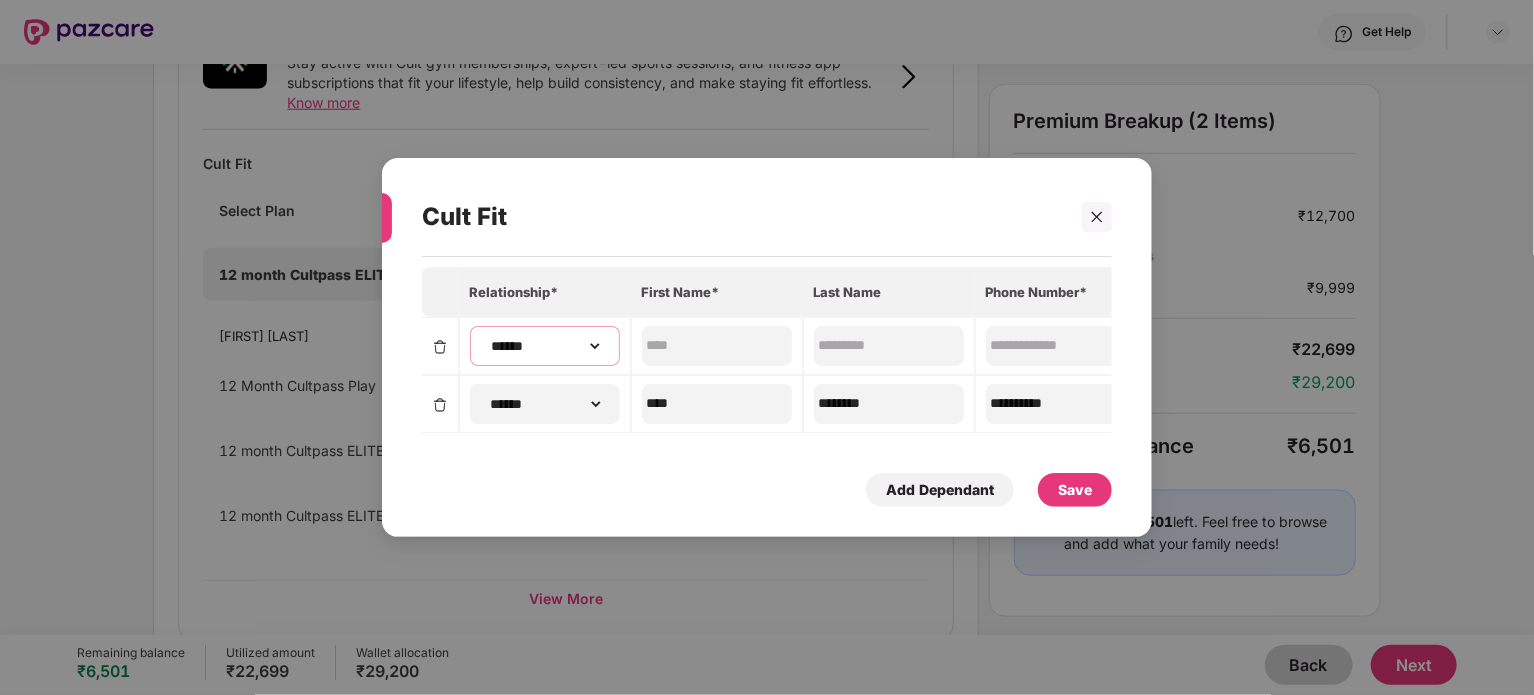 click on "**********" at bounding box center (545, 346) 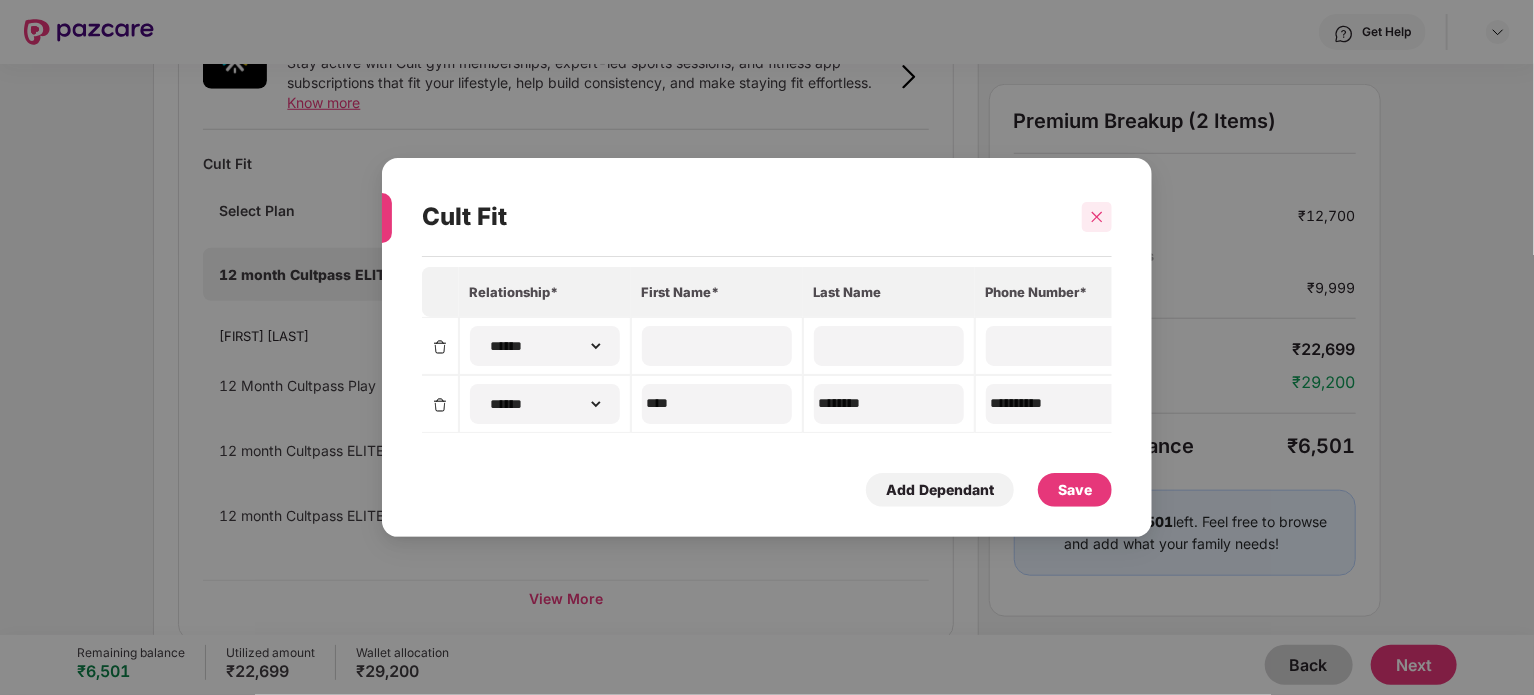 click 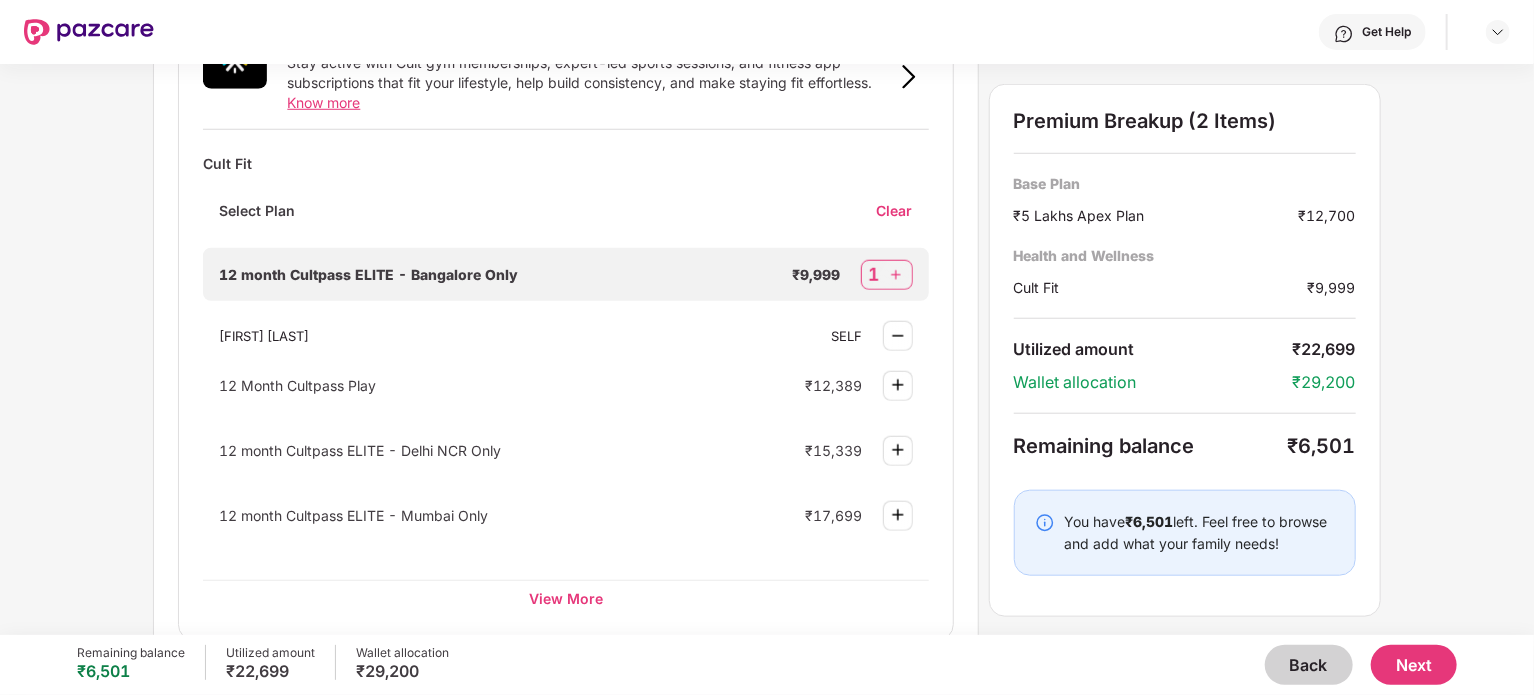scroll, scrollTop: 975, scrollLeft: 0, axis: vertical 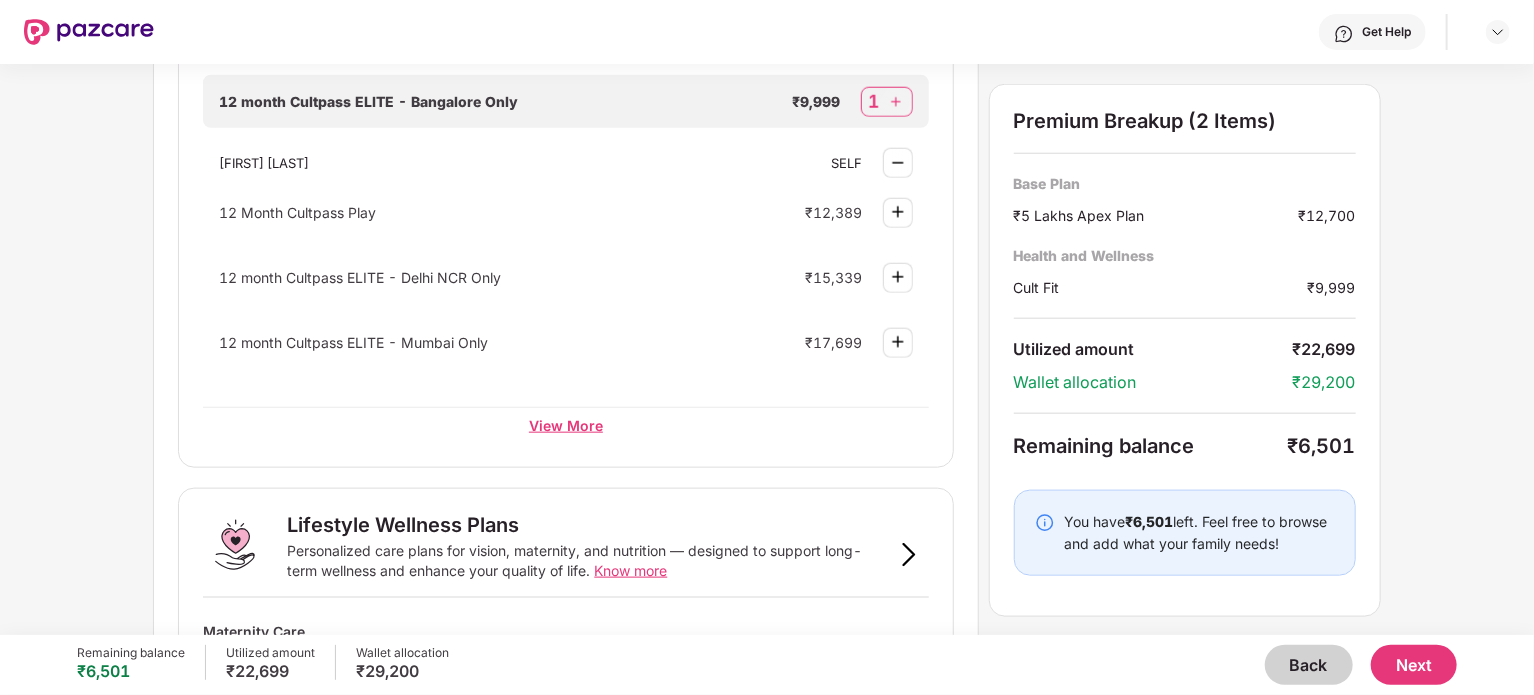 click on "View More" at bounding box center (565, 425) 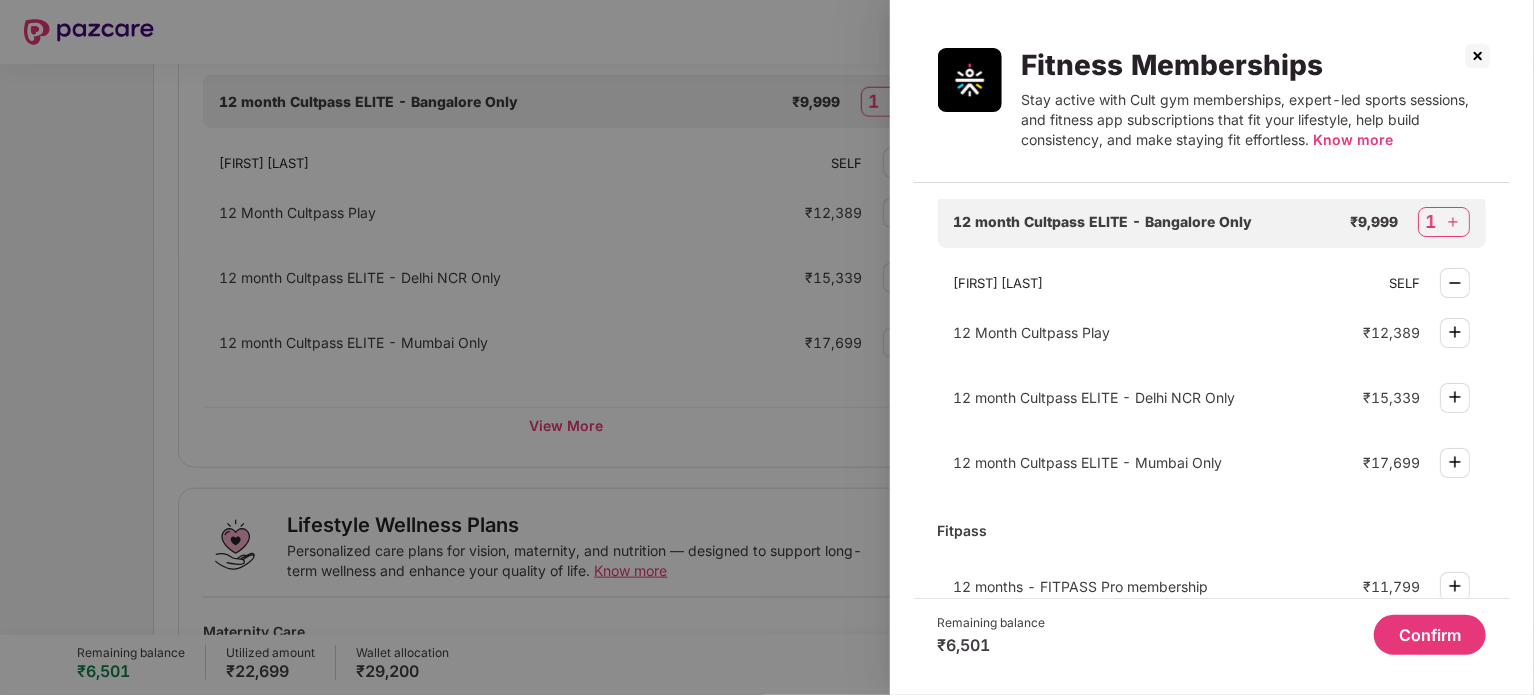 scroll, scrollTop: 0, scrollLeft: 0, axis: both 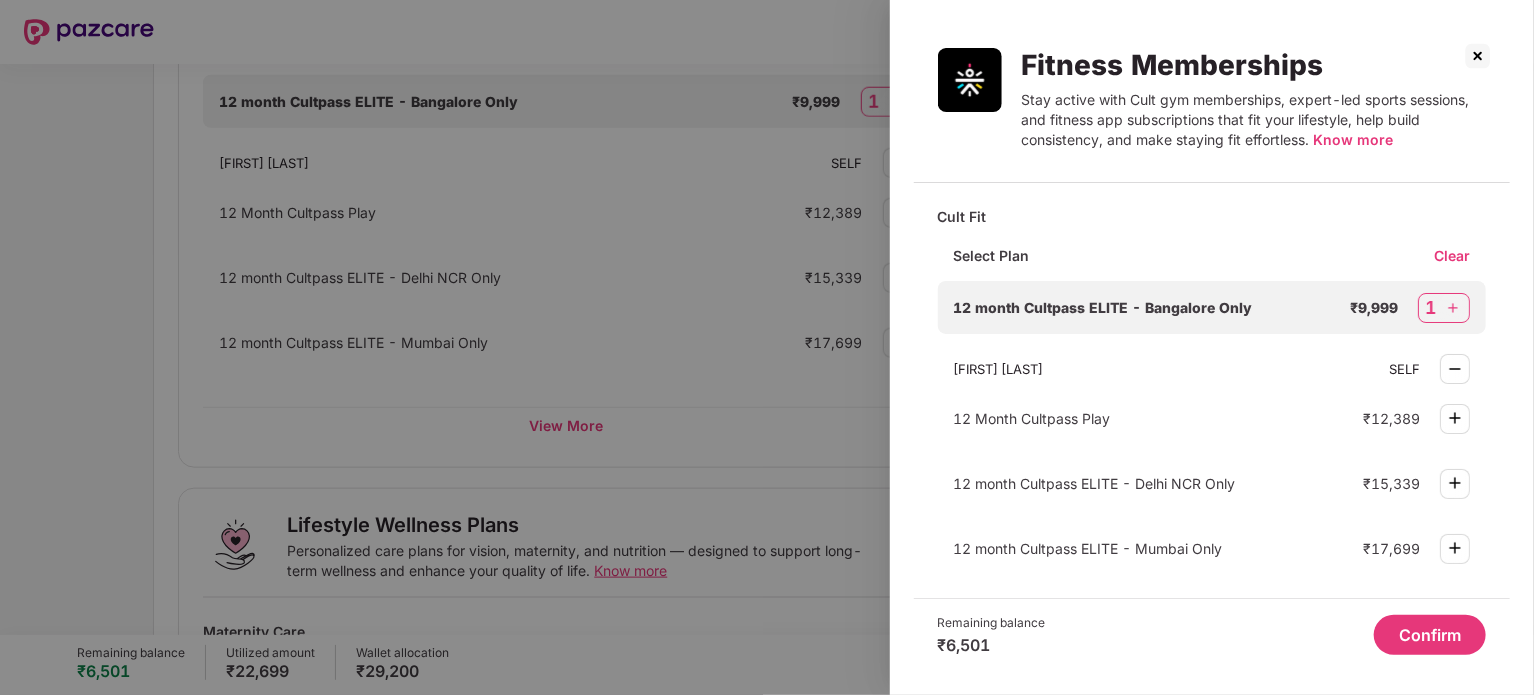 click at bounding box center [1478, 56] 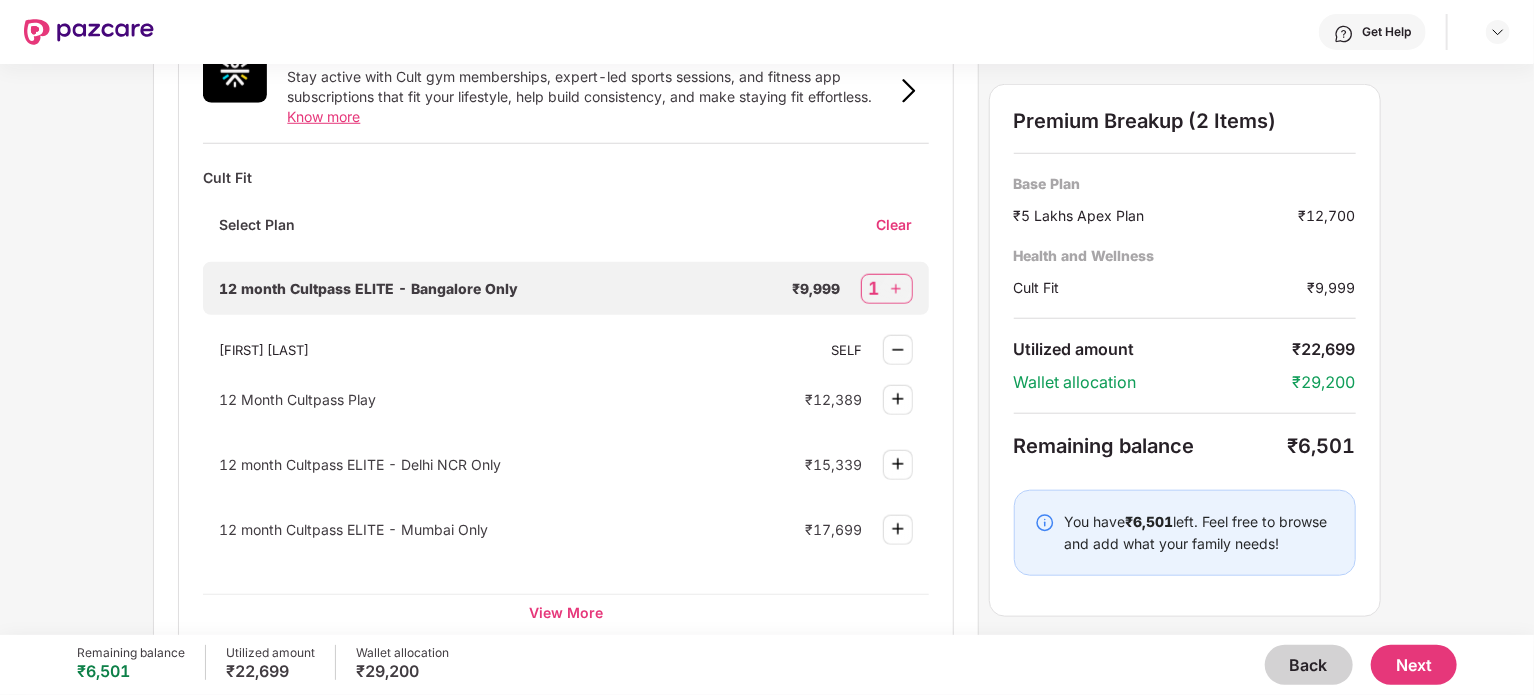 scroll, scrollTop: 787, scrollLeft: 0, axis: vertical 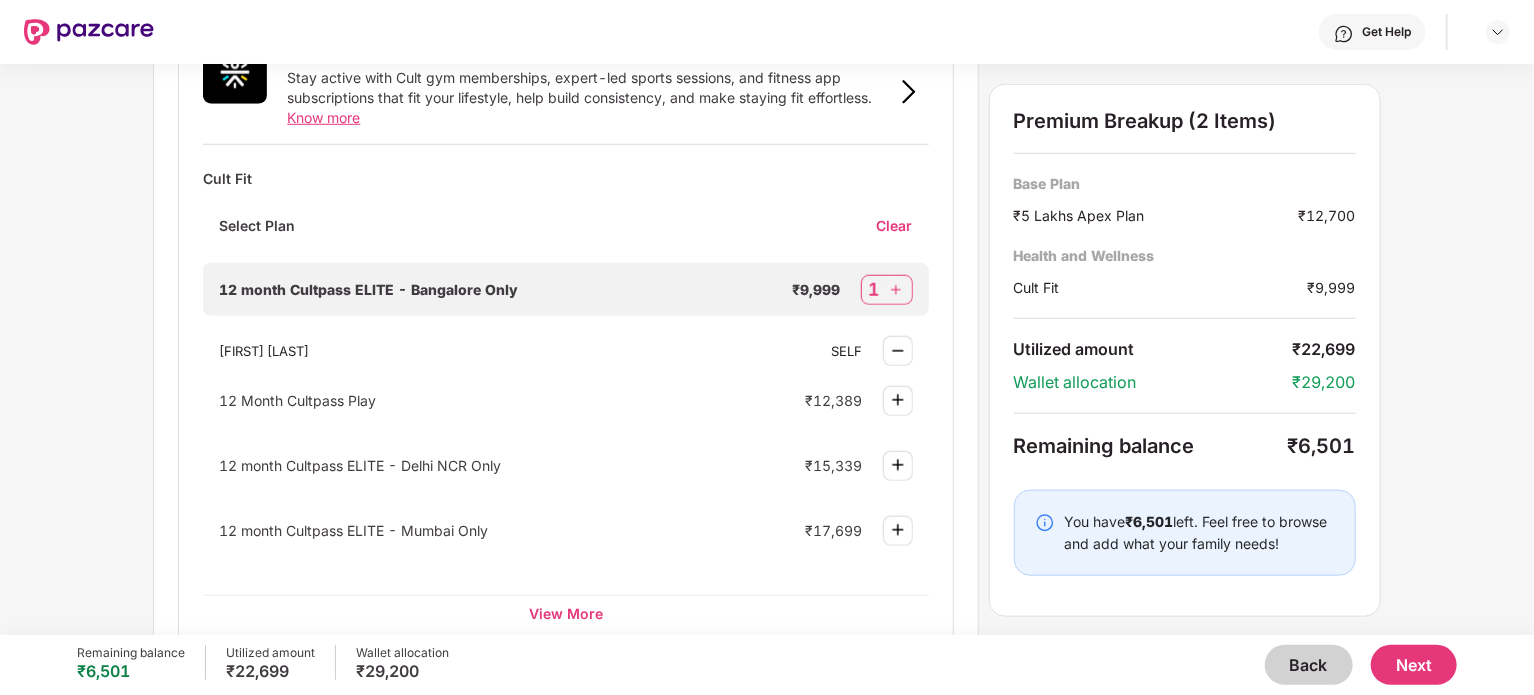 click at bounding box center (898, 400) 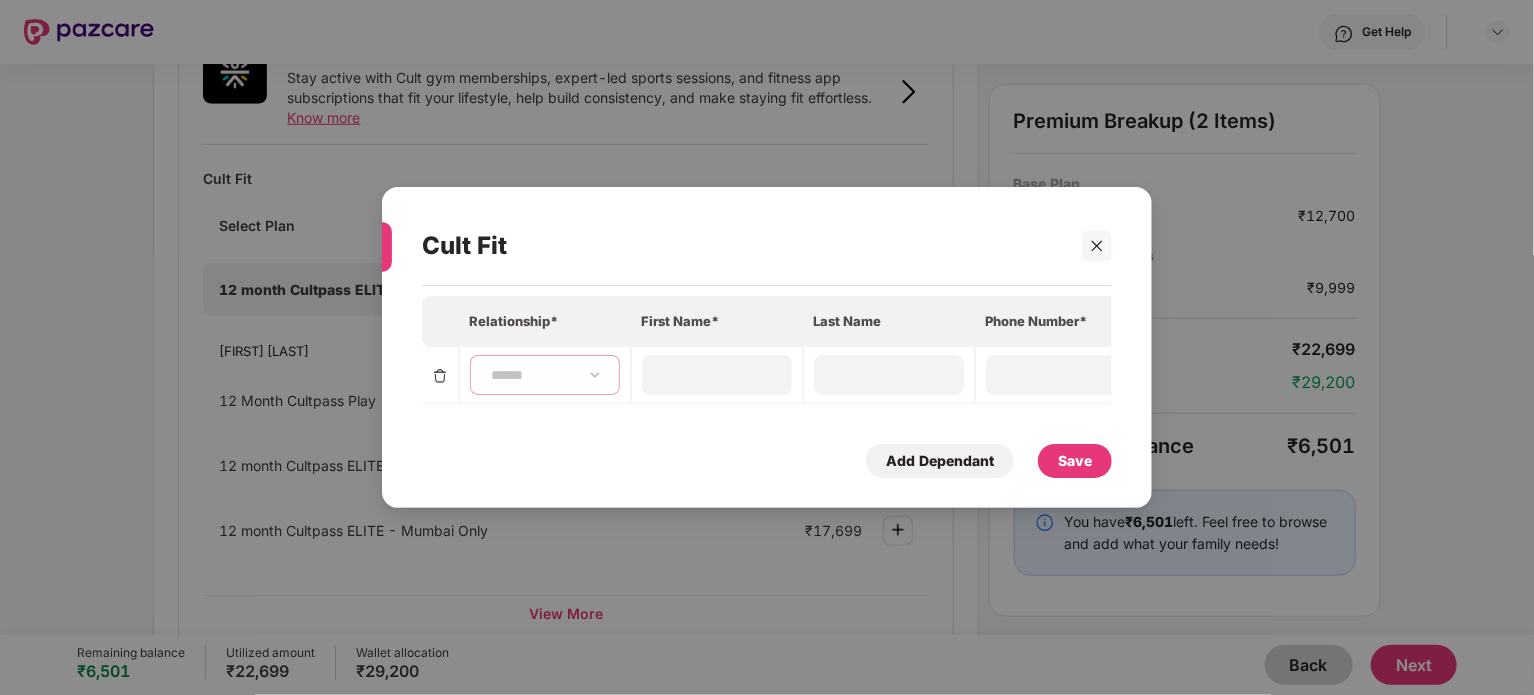 click on "**********" at bounding box center [545, 375] 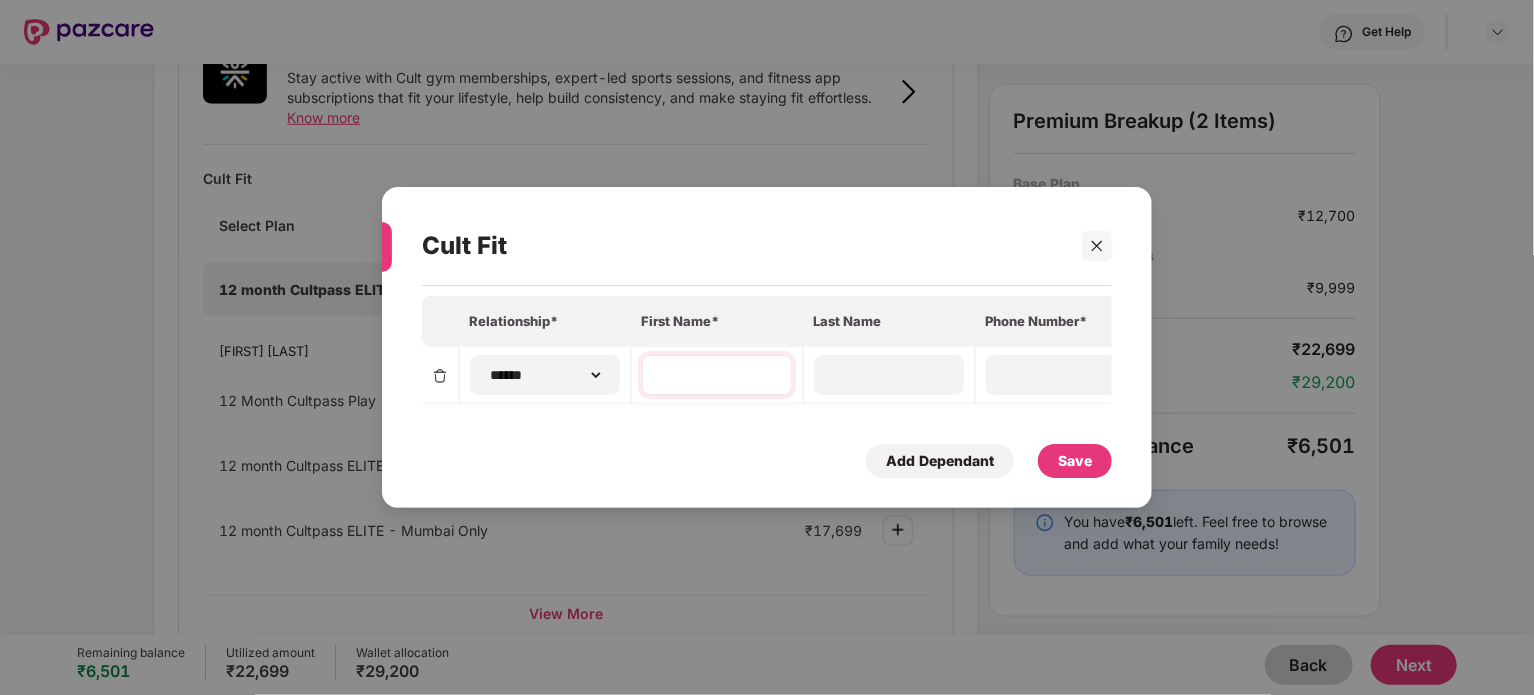 click at bounding box center [717, 375] 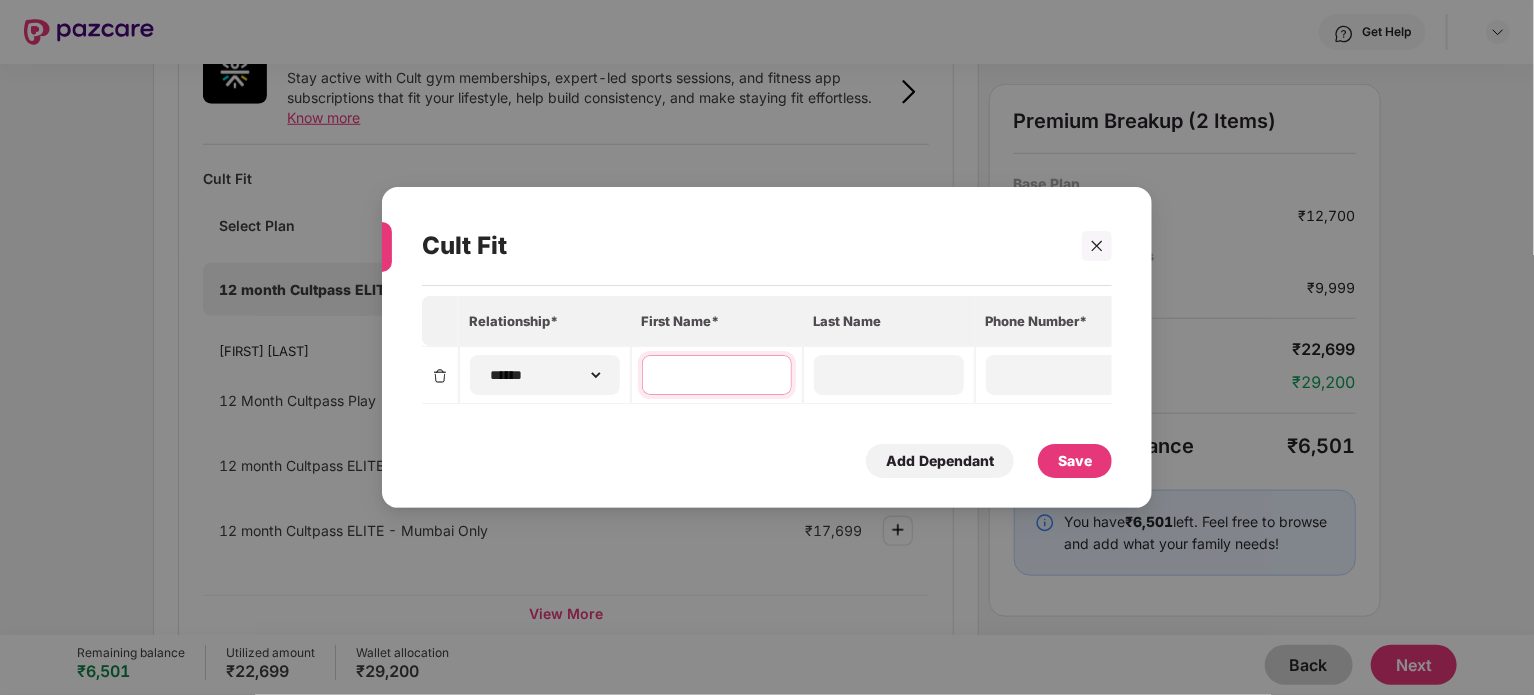 click at bounding box center [717, 374] 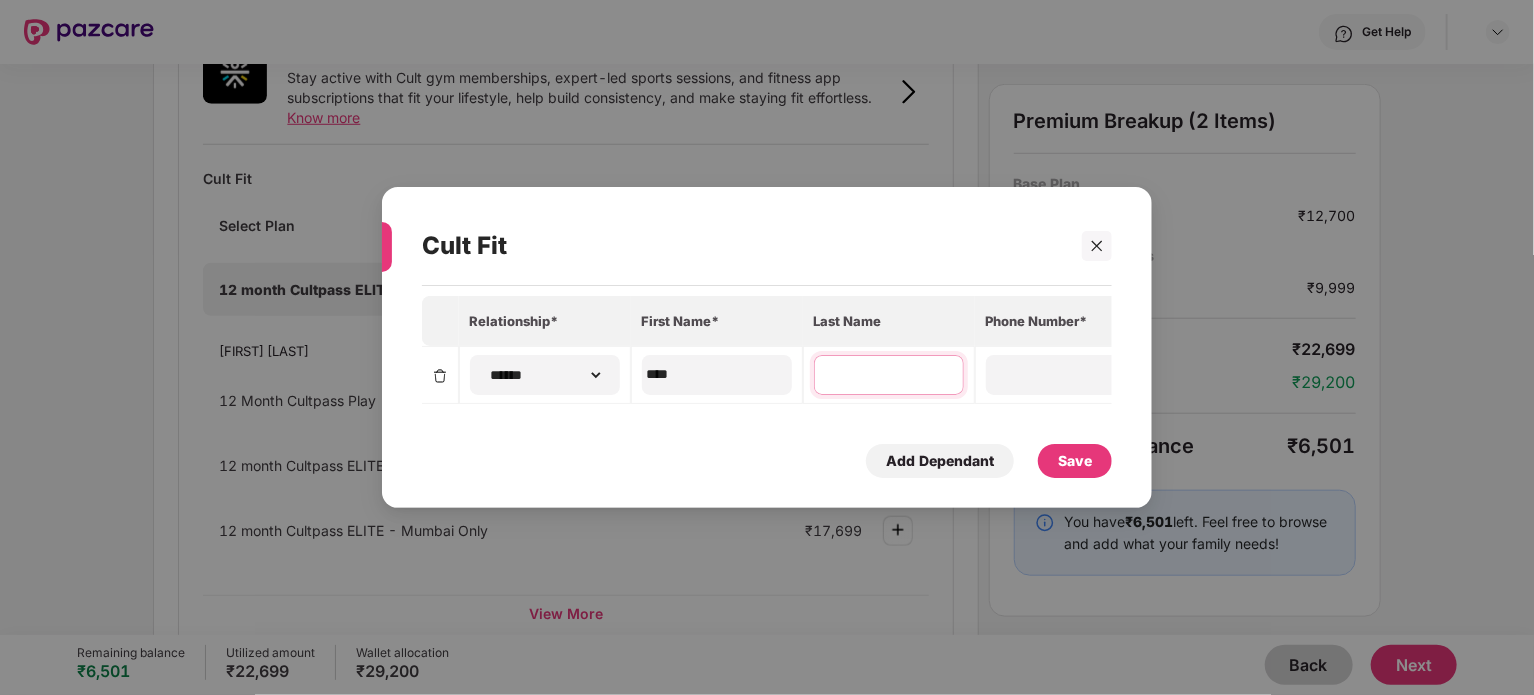 click at bounding box center (889, 374) 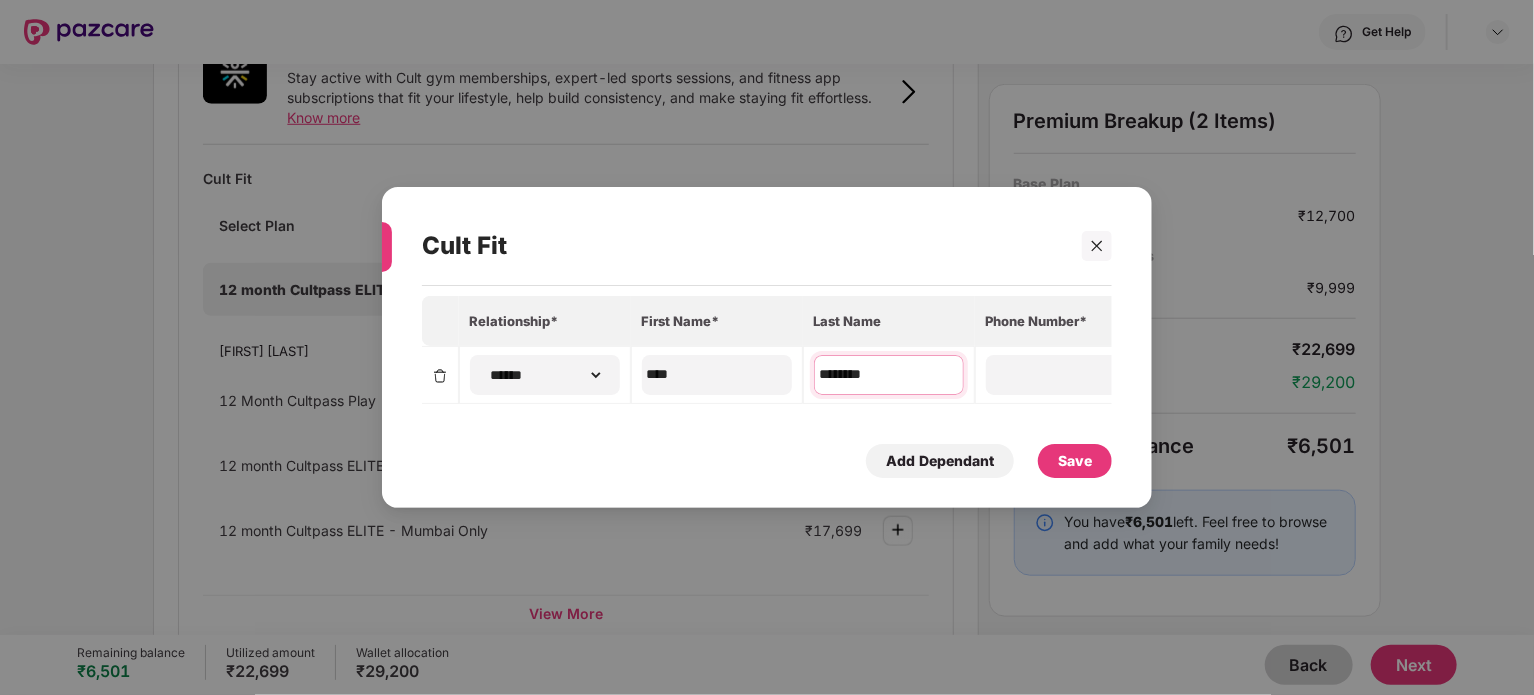 scroll, scrollTop: 0, scrollLeft: 256, axis: horizontal 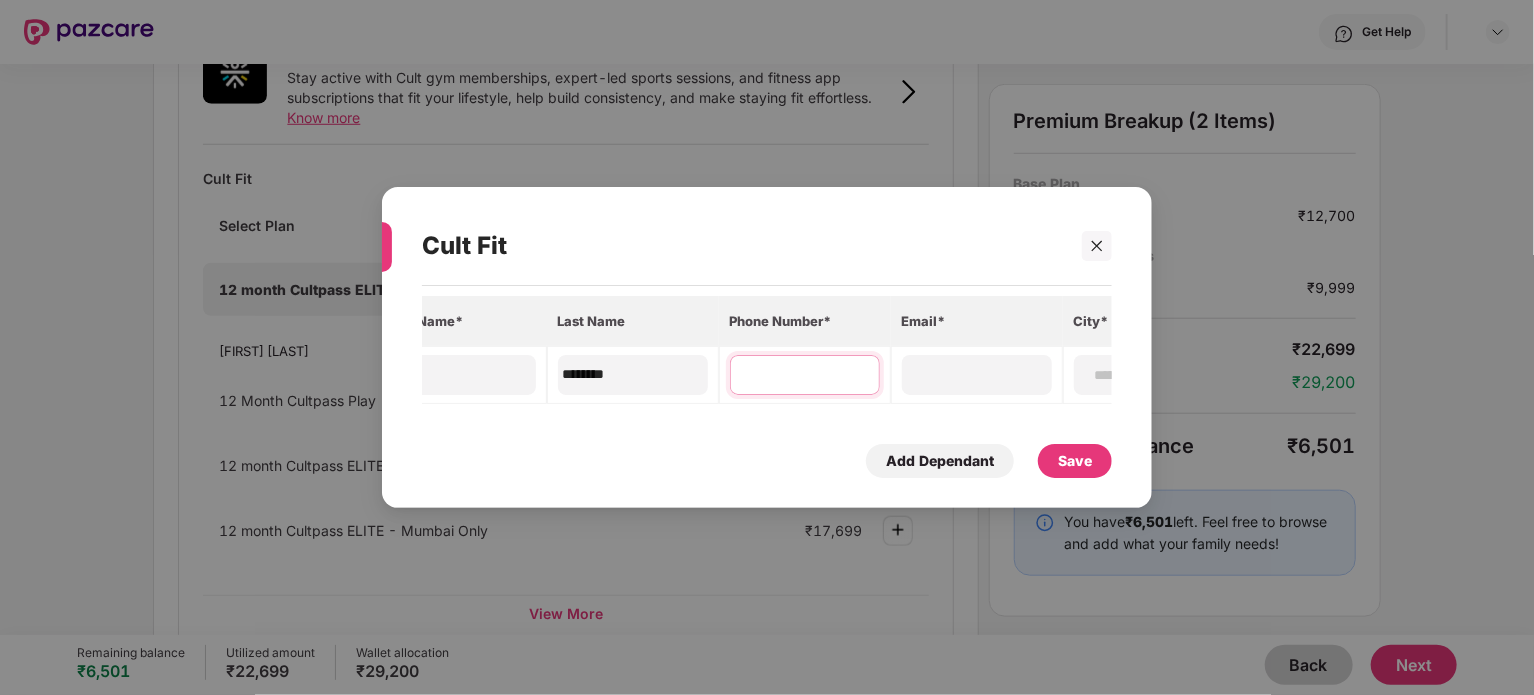 click at bounding box center (805, 374) 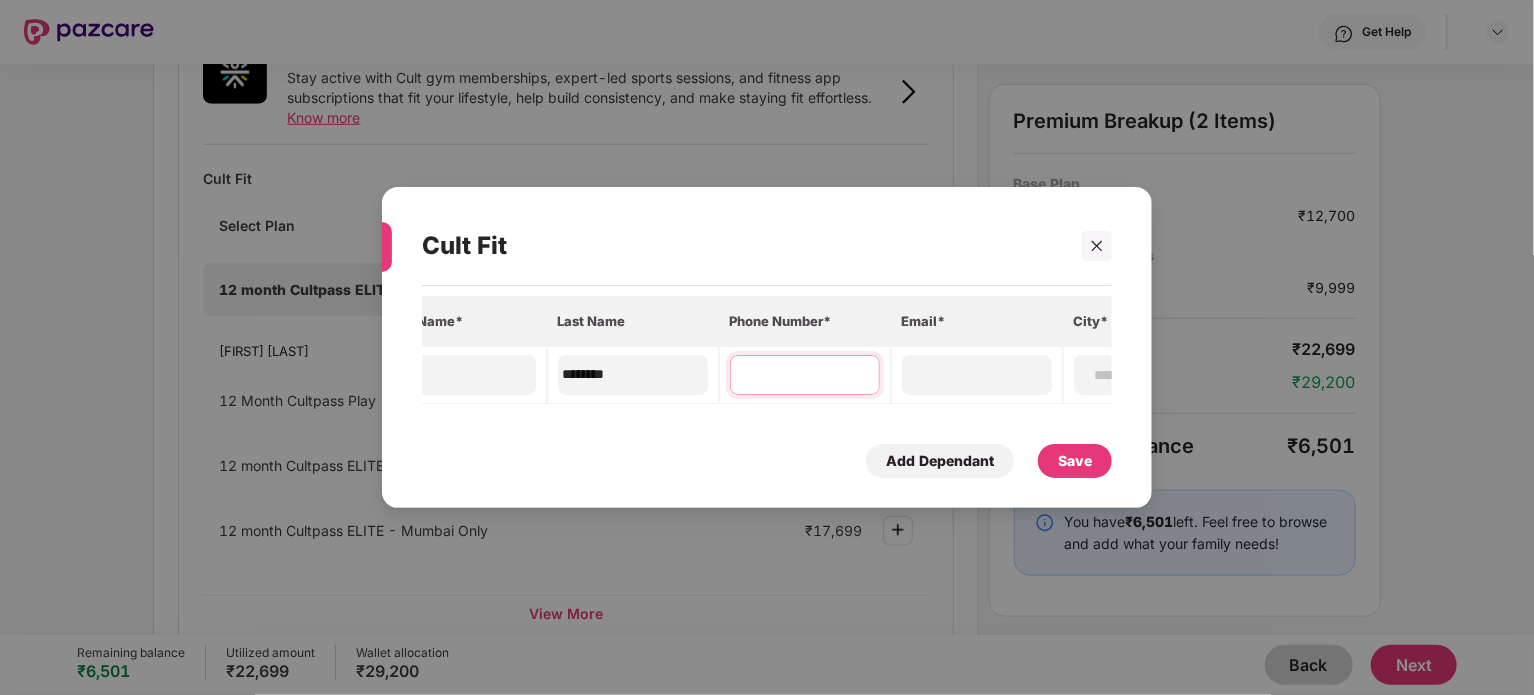type on "**********" 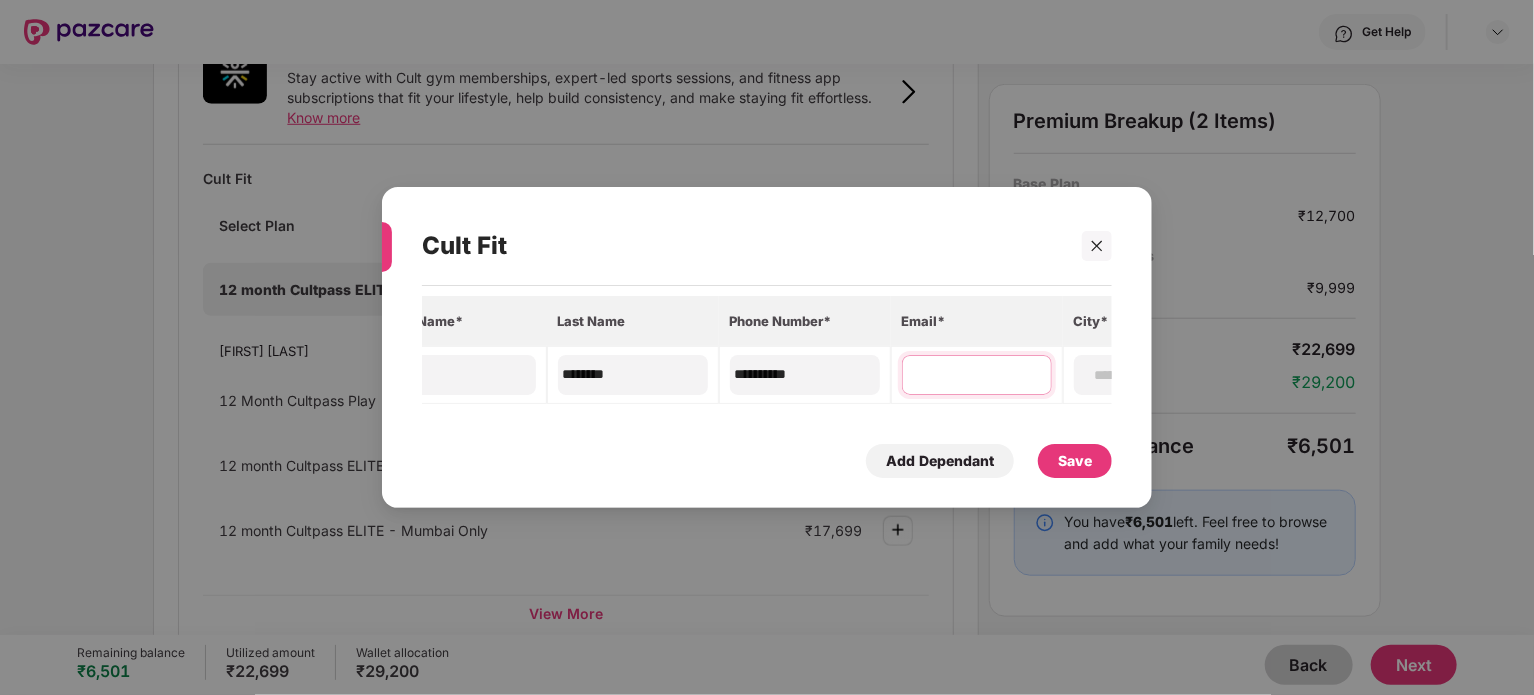 click at bounding box center [977, 374] 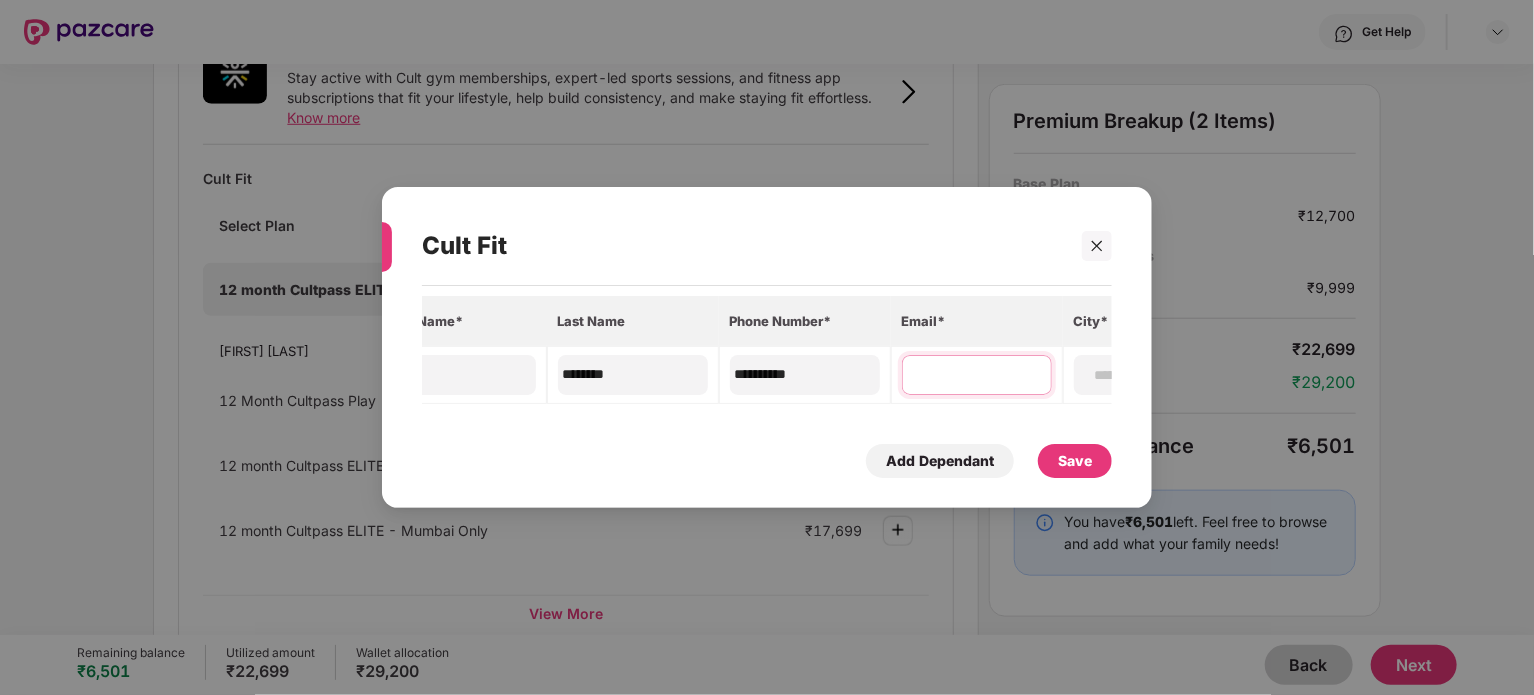 type on "**********" 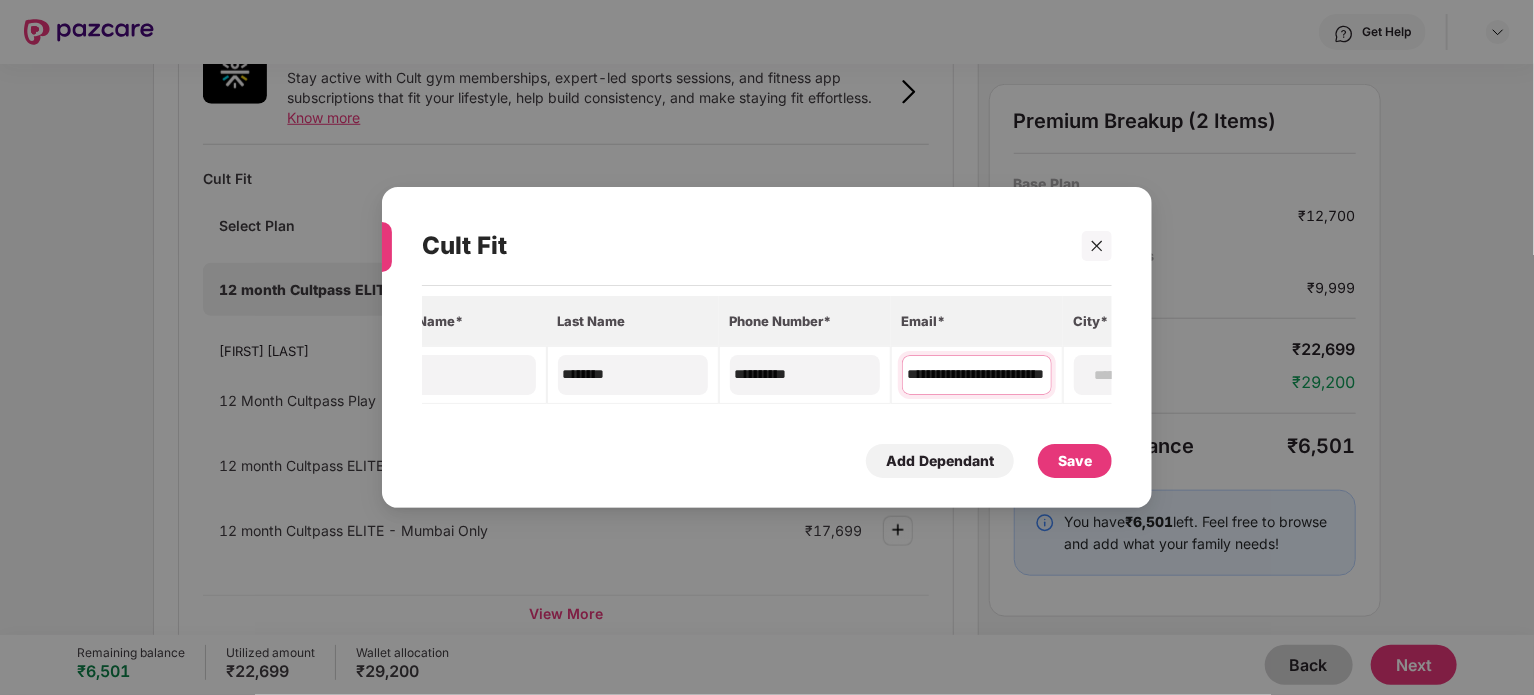 scroll, scrollTop: 0, scrollLeft: 385, axis: horizontal 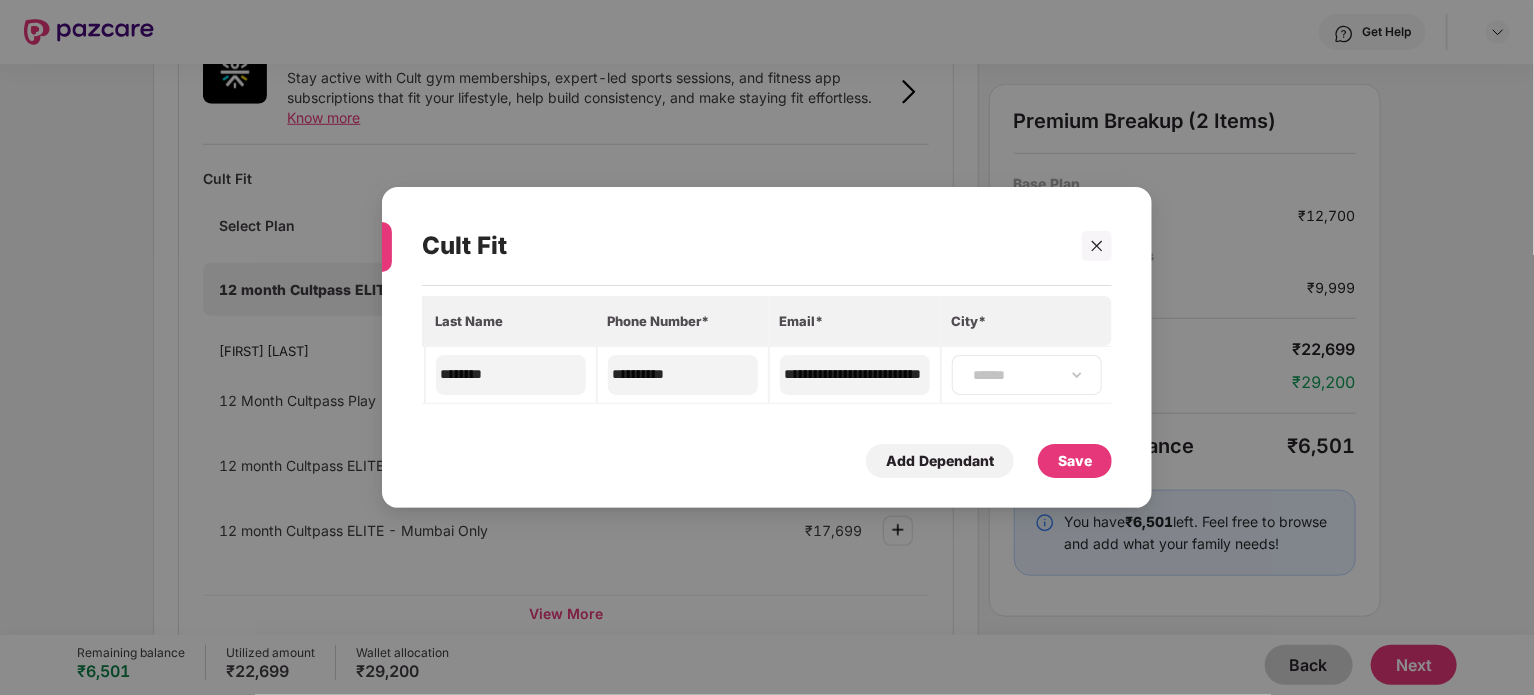 click on "**********" at bounding box center (1027, 375) 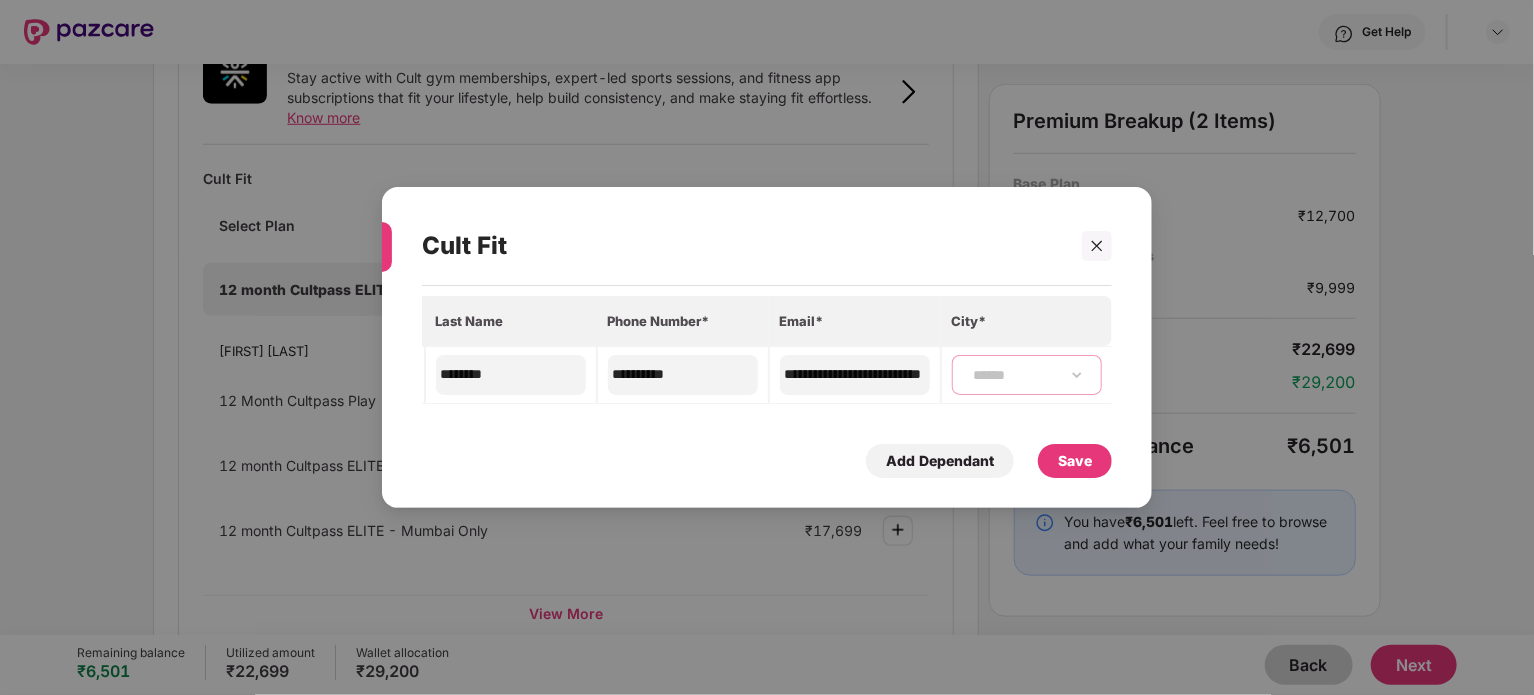 click on "**********" at bounding box center [1027, 375] 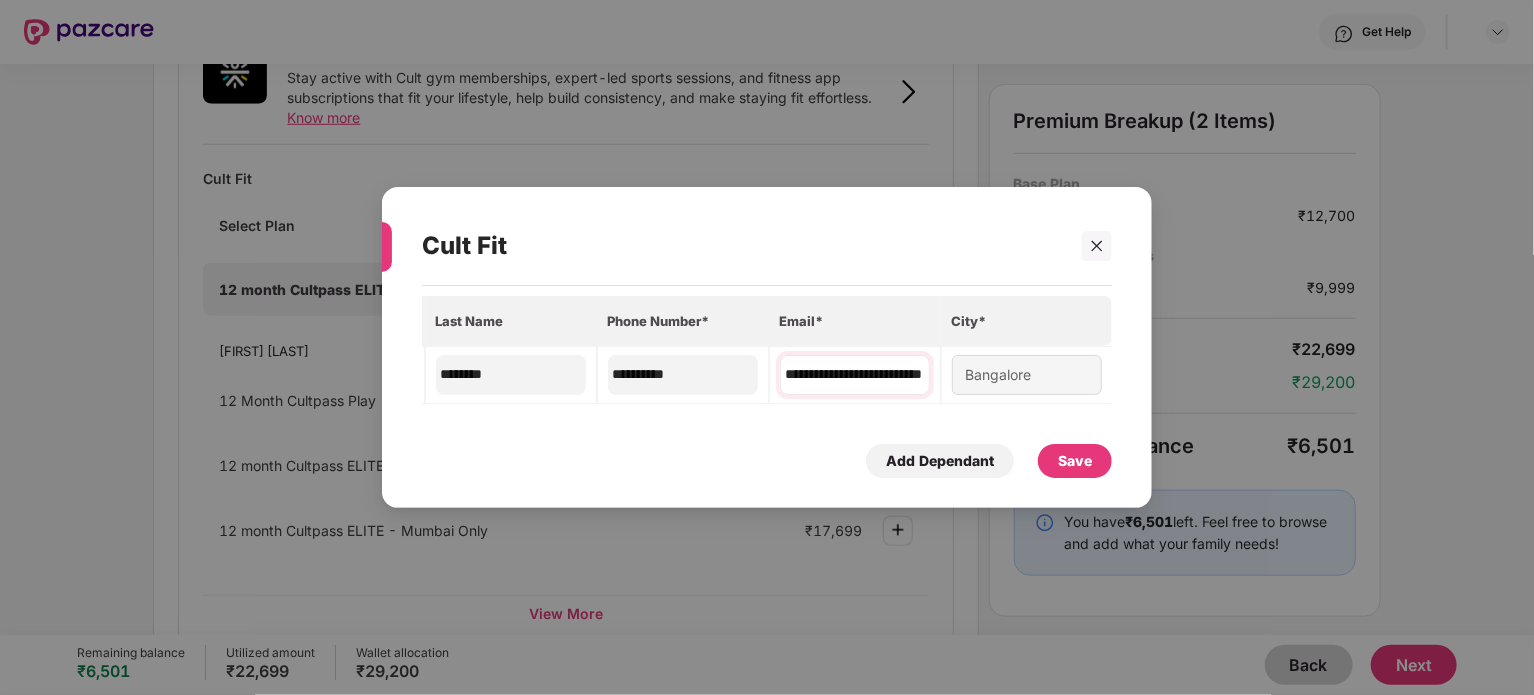 scroll, scrollTop: 0, scrollLeft: 0, axis: both 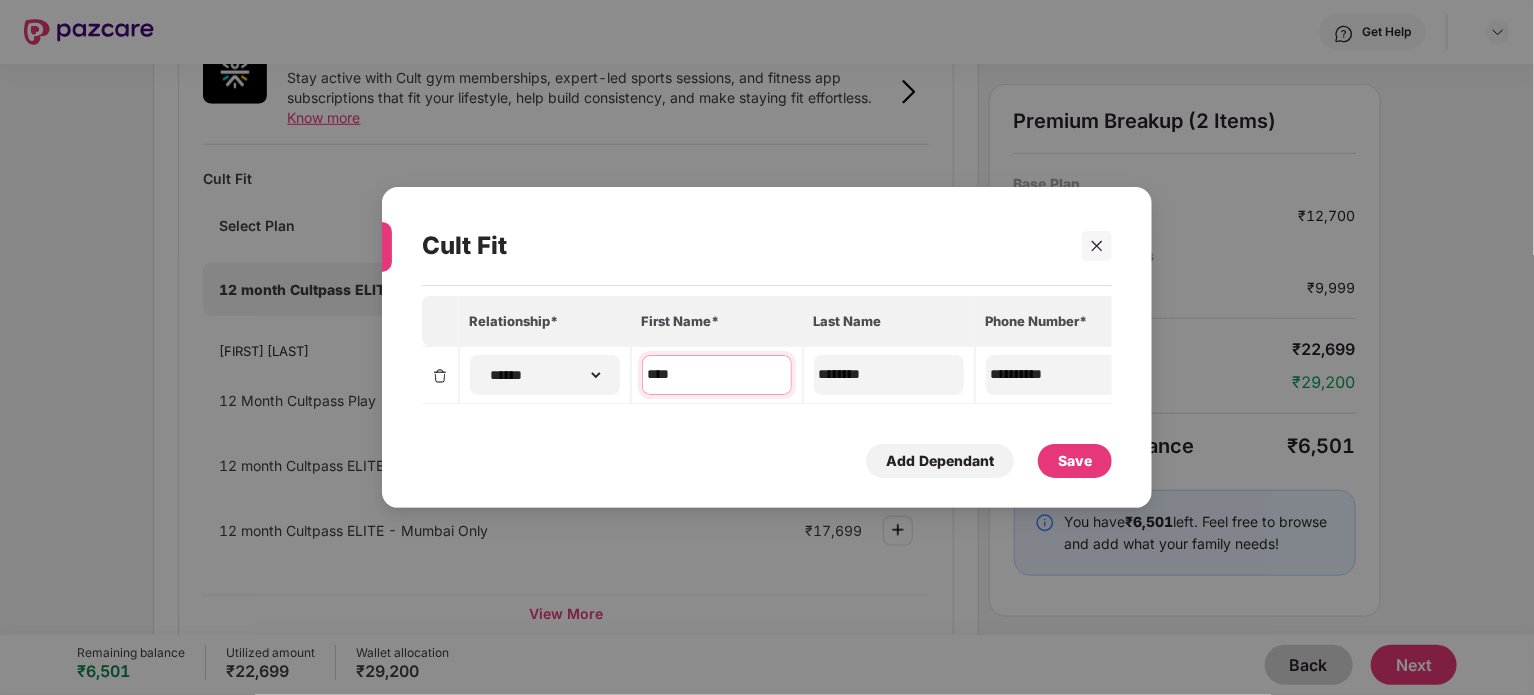 click on "****" at bounding box center (717, 374) 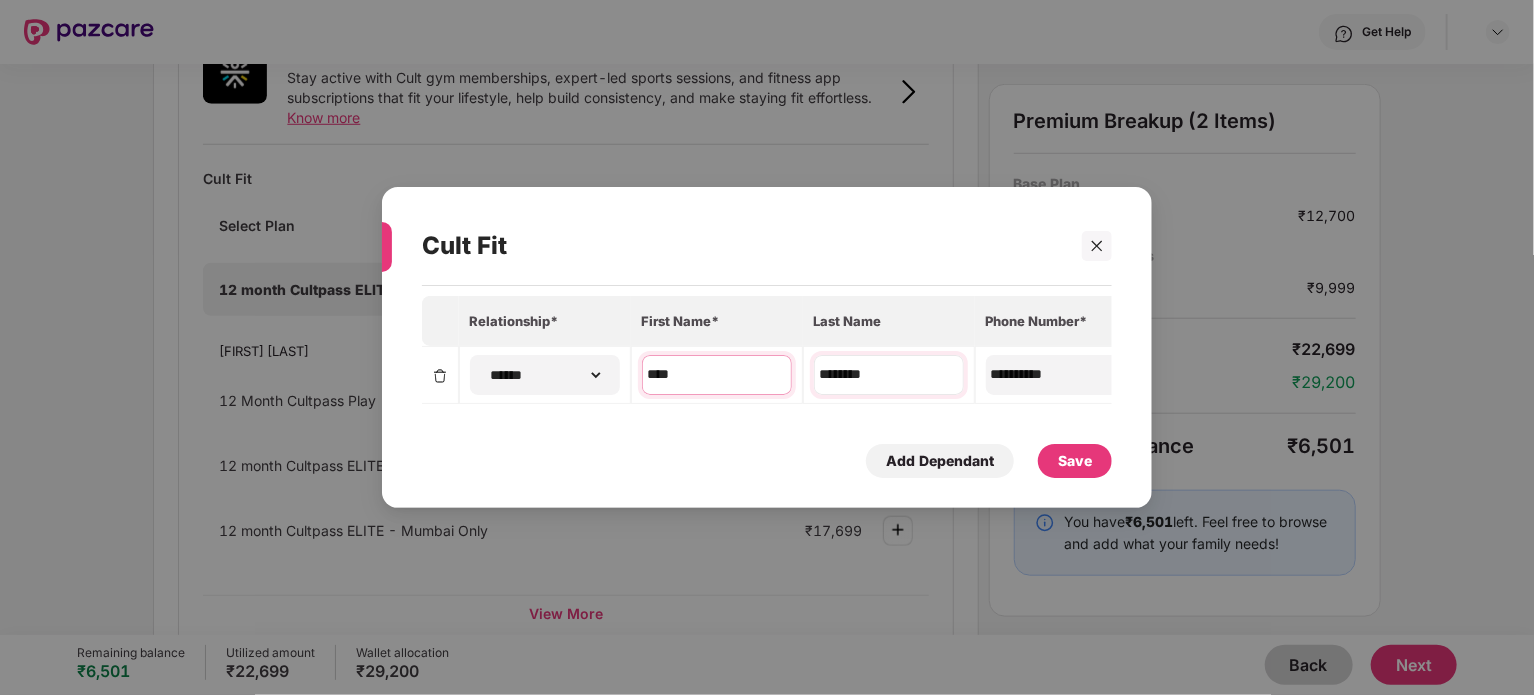 type on "****" 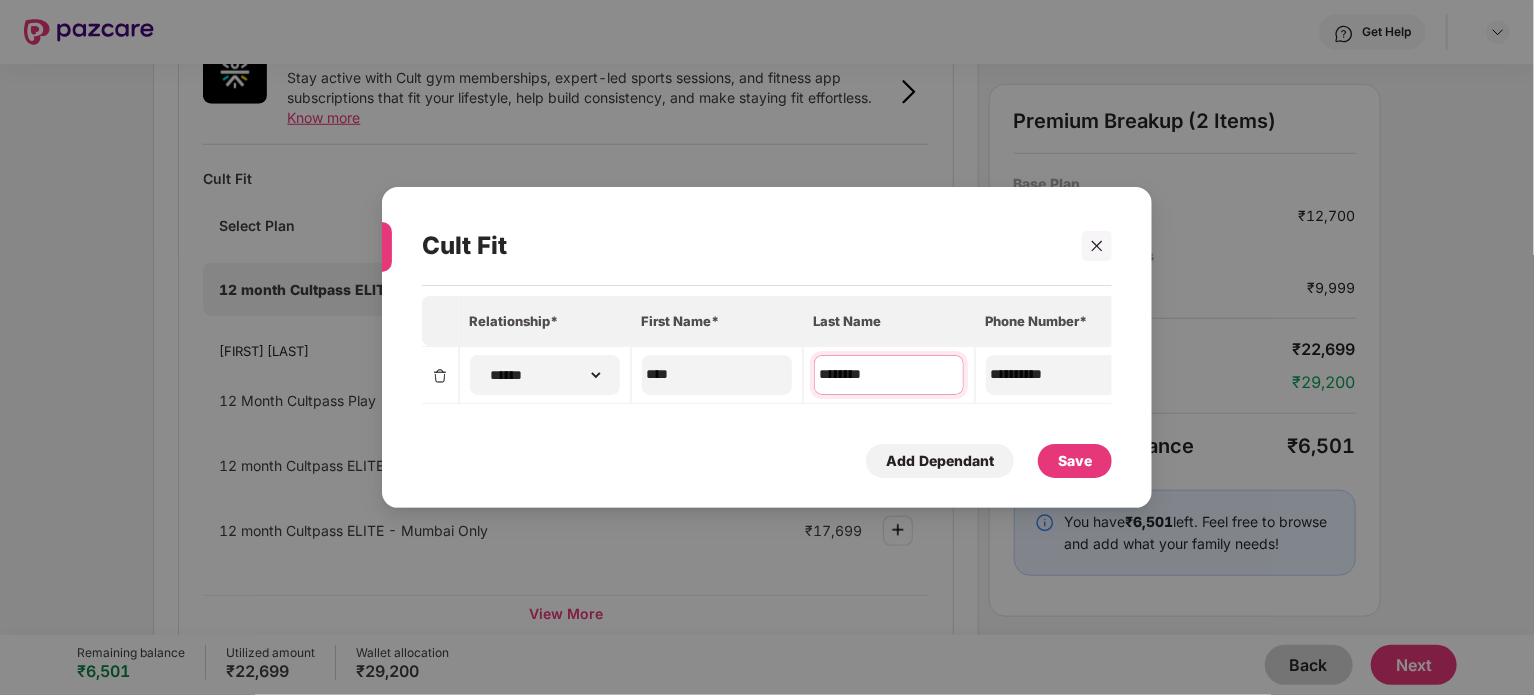 click on "********" at bounding box center (889, 374) 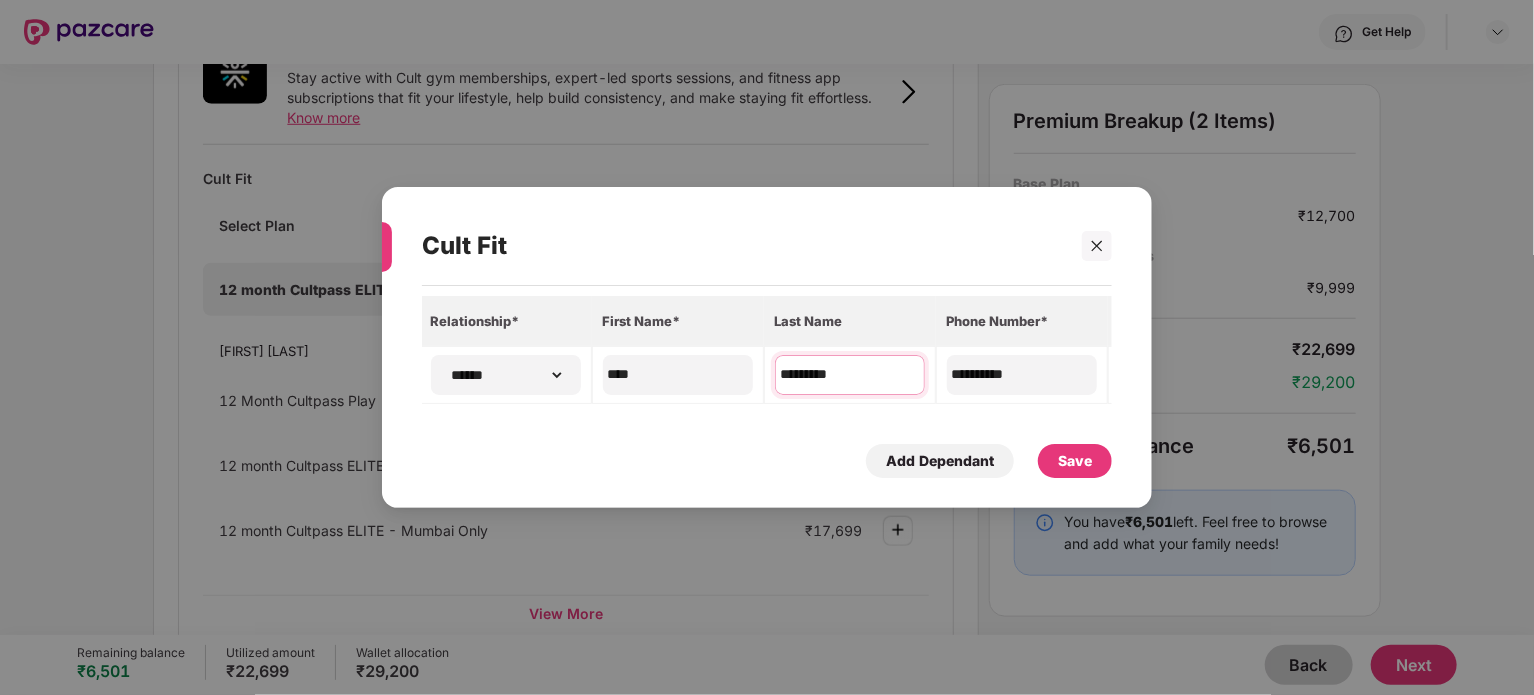 scroll, scrollTop: 0, scrollLeft: 0, axis: both 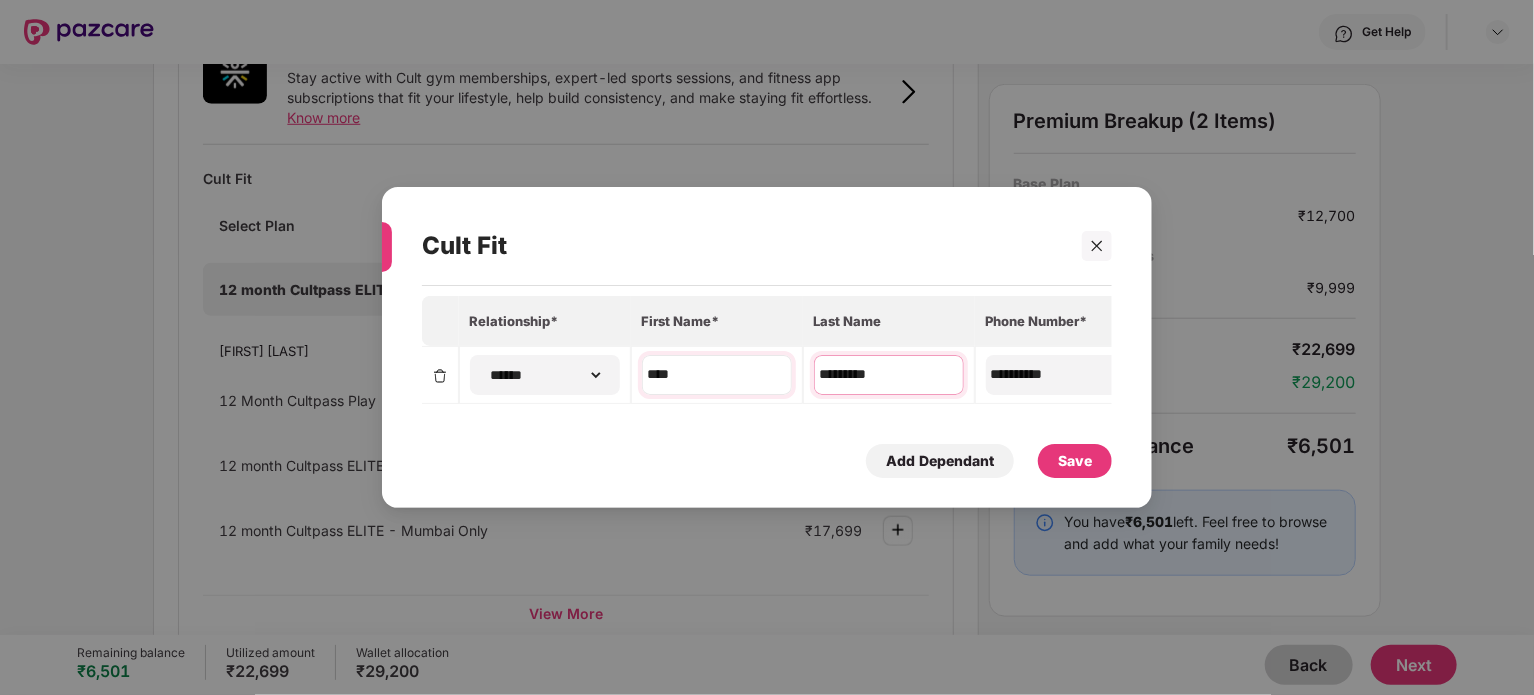 type on "*********" 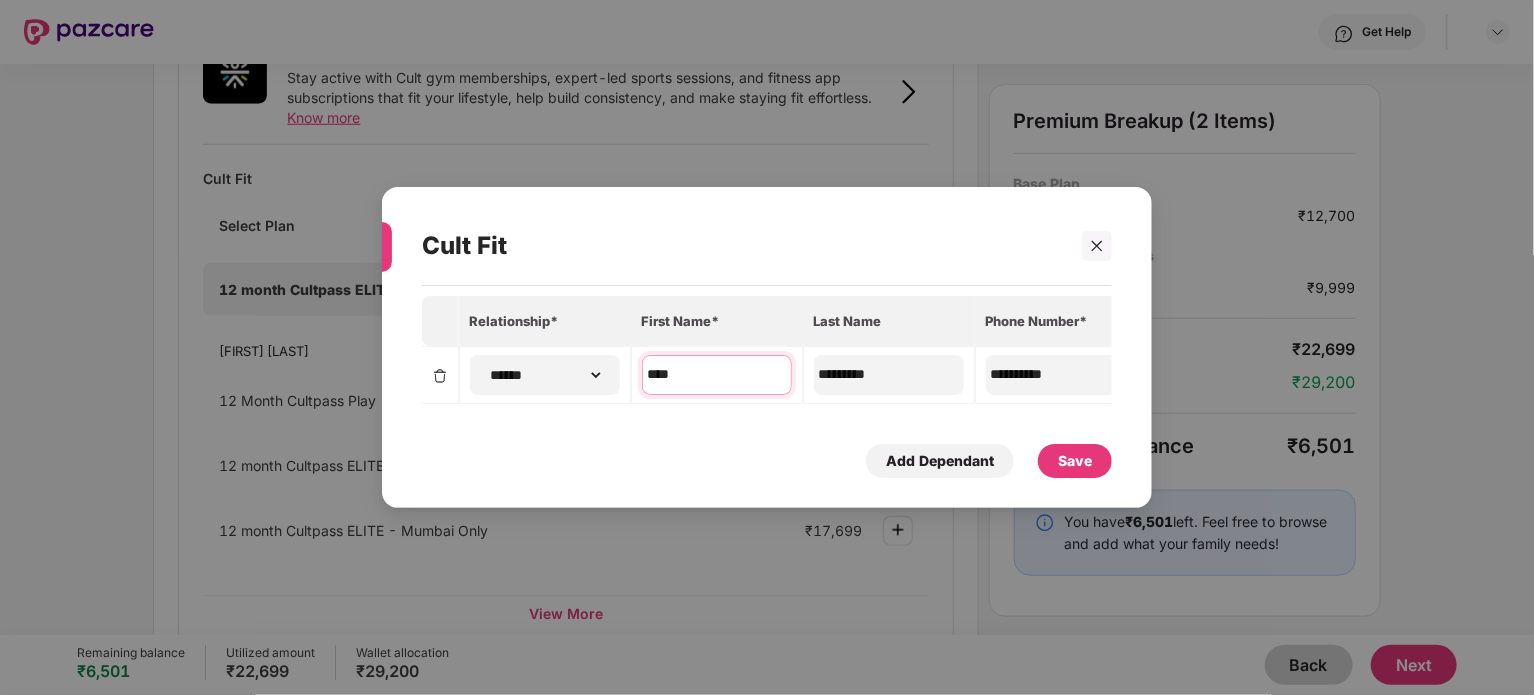 click on "****" at bounding box center (717, 374) 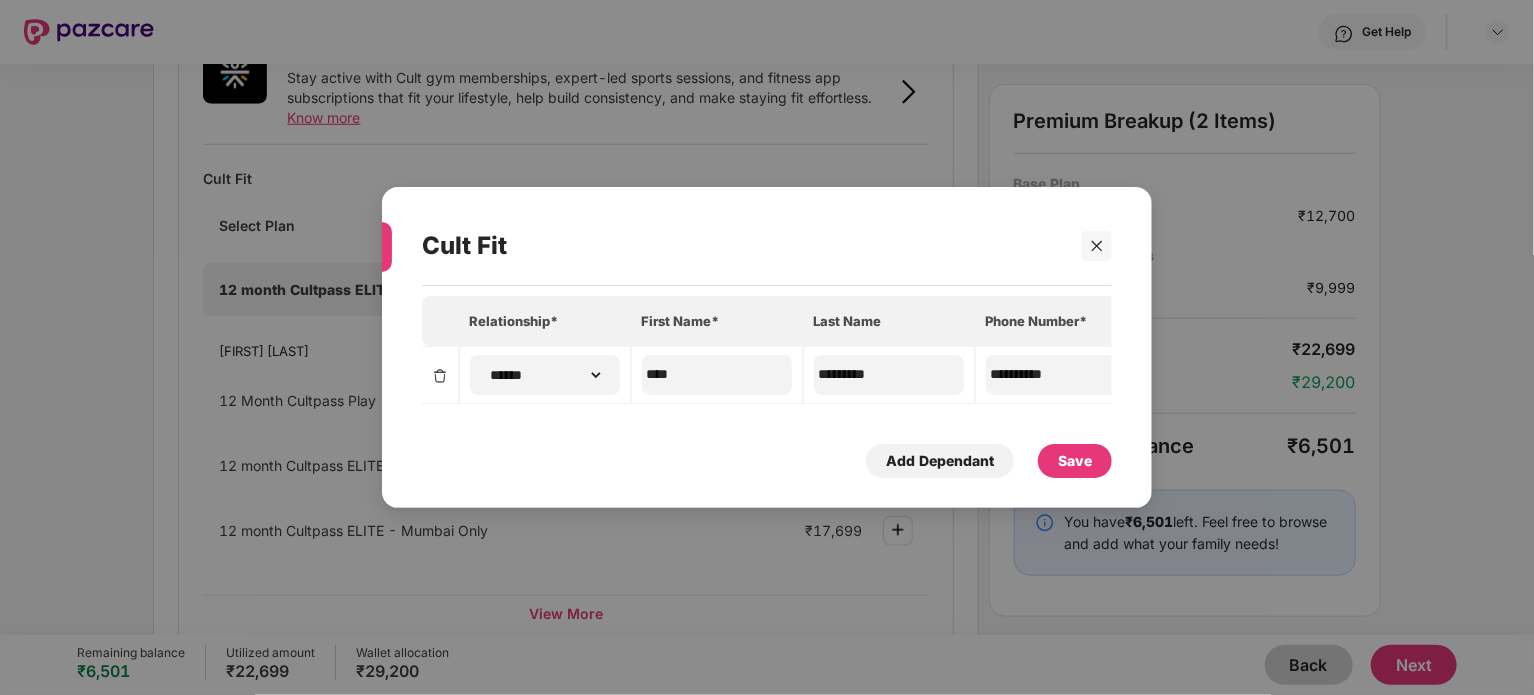 click on "Save" at bounding box center (1075, 461) 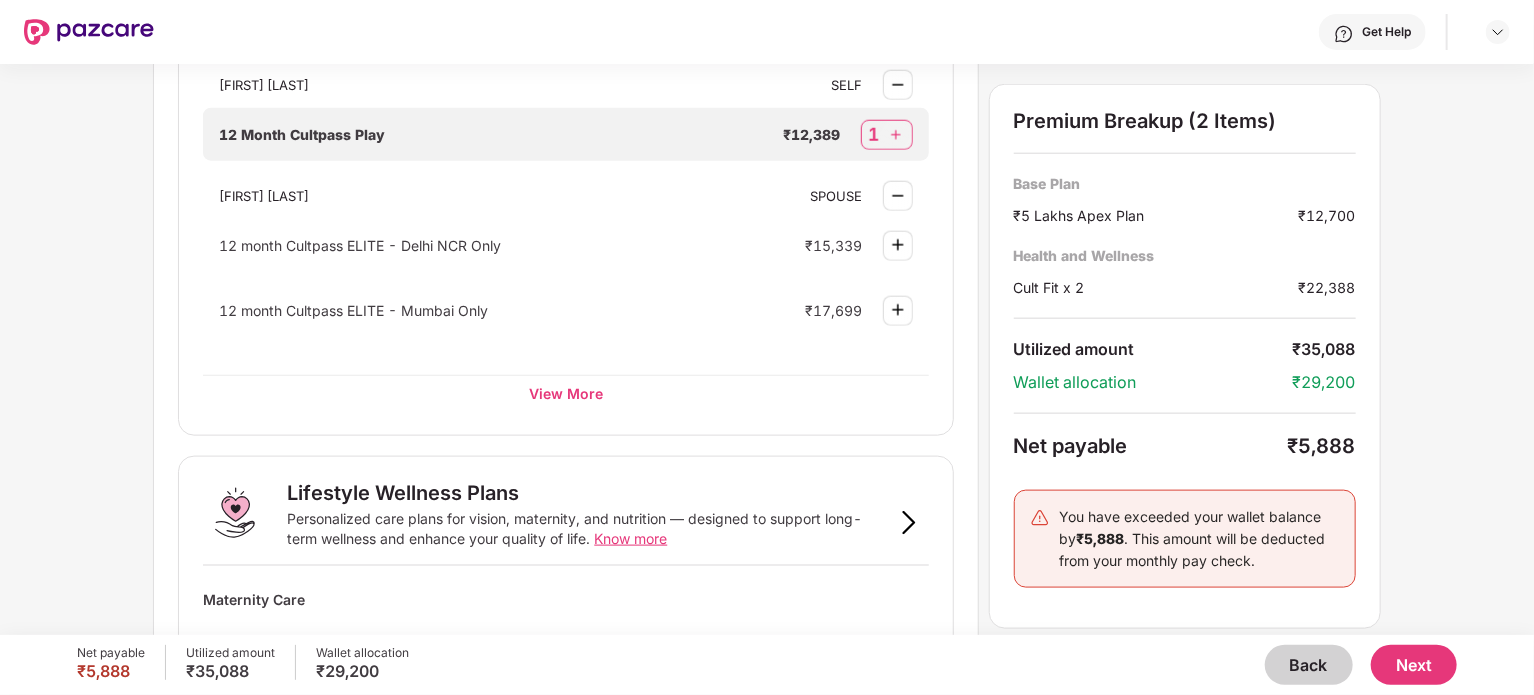 scroll, scrollTop: 909, scrollLeft: 0, axis: vertical 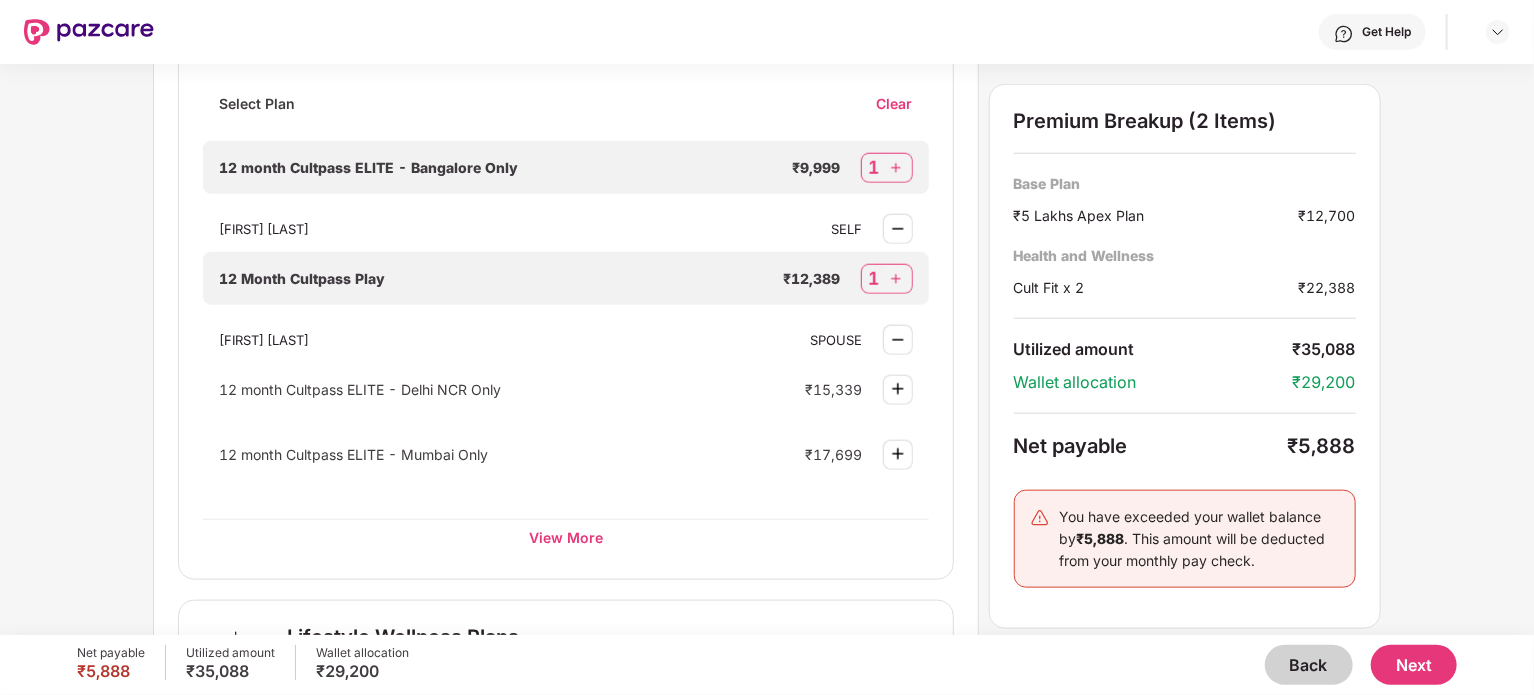 click on "12 Month Cultpass Play ₹12,389 1" at bounding box center [565, 278] 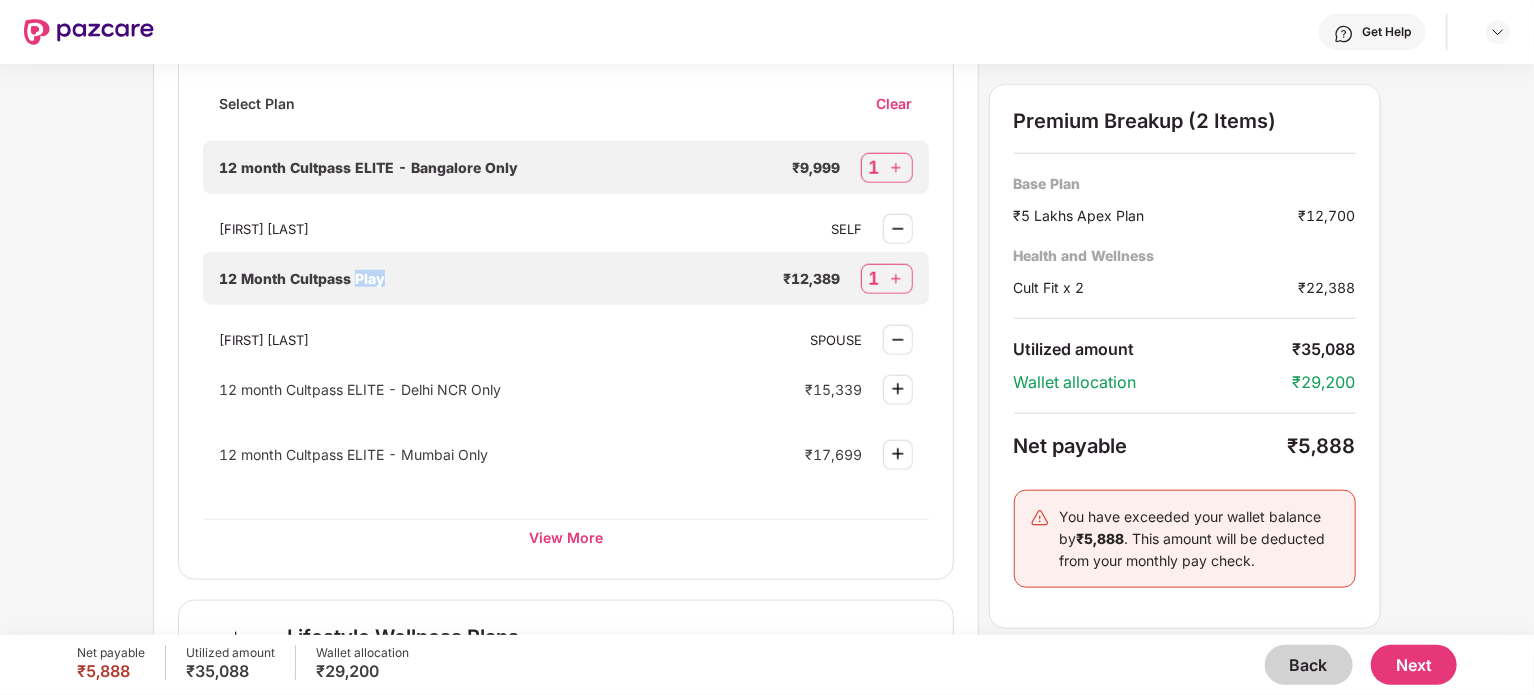 click on "12 Month Cultpass Play" at bounding box center (302, 278) 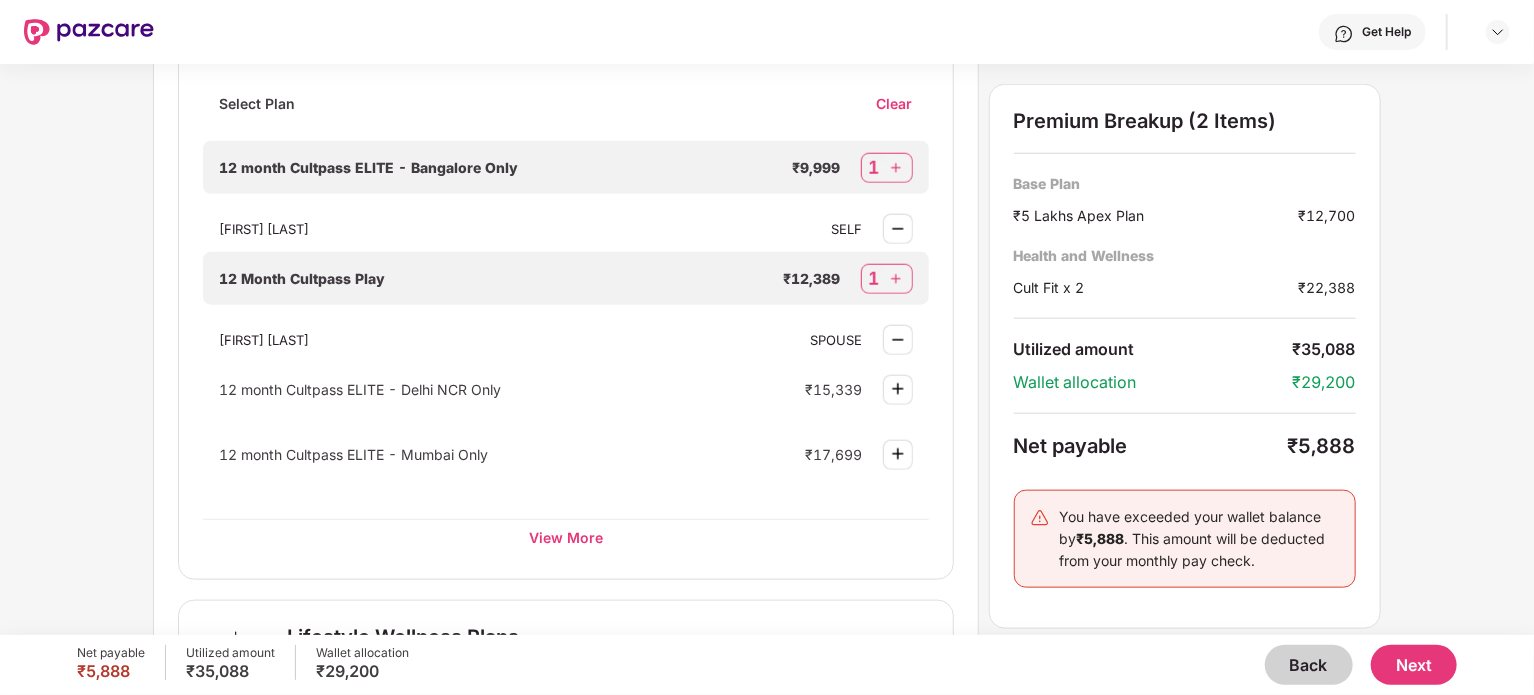 click on "[FIRST] [LAST]" at bounding box center [504, 340] 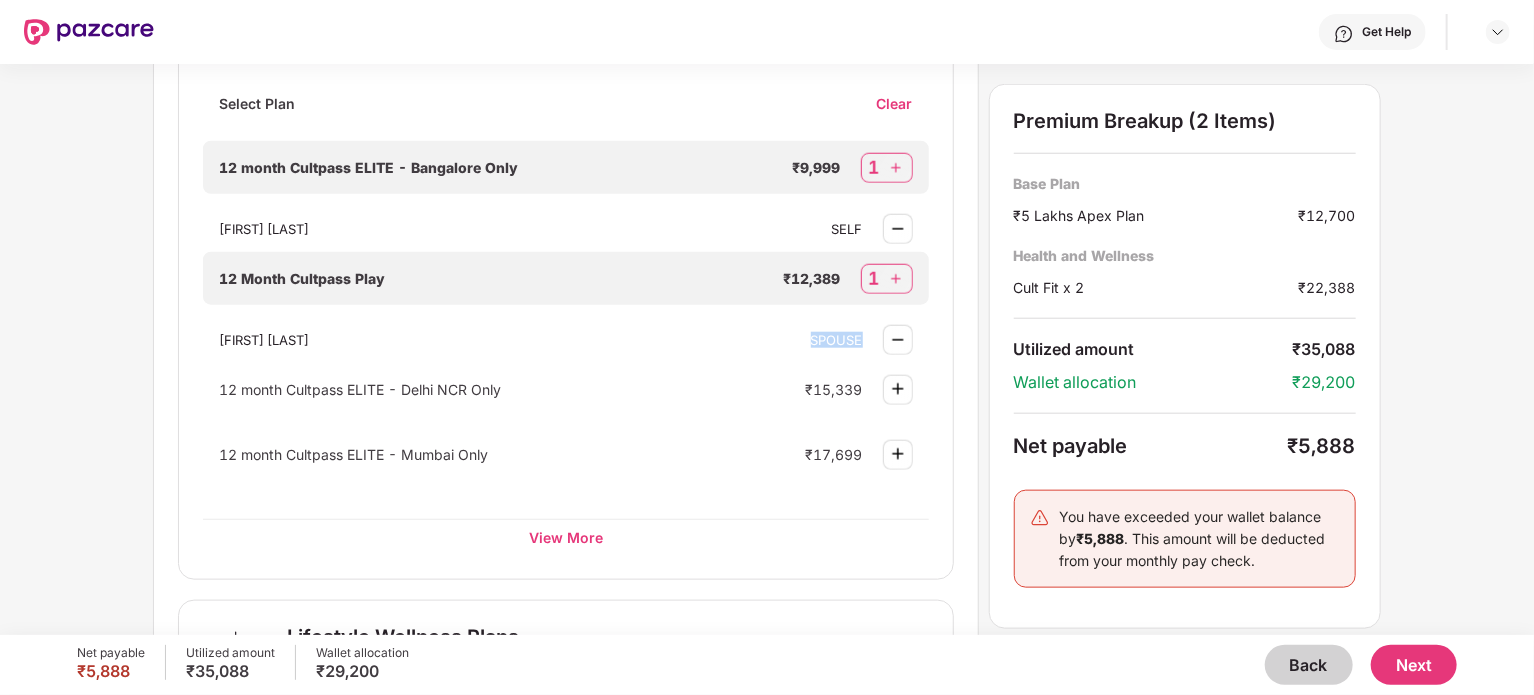 click on "SPOUSE" at bounding box center (837, 340) 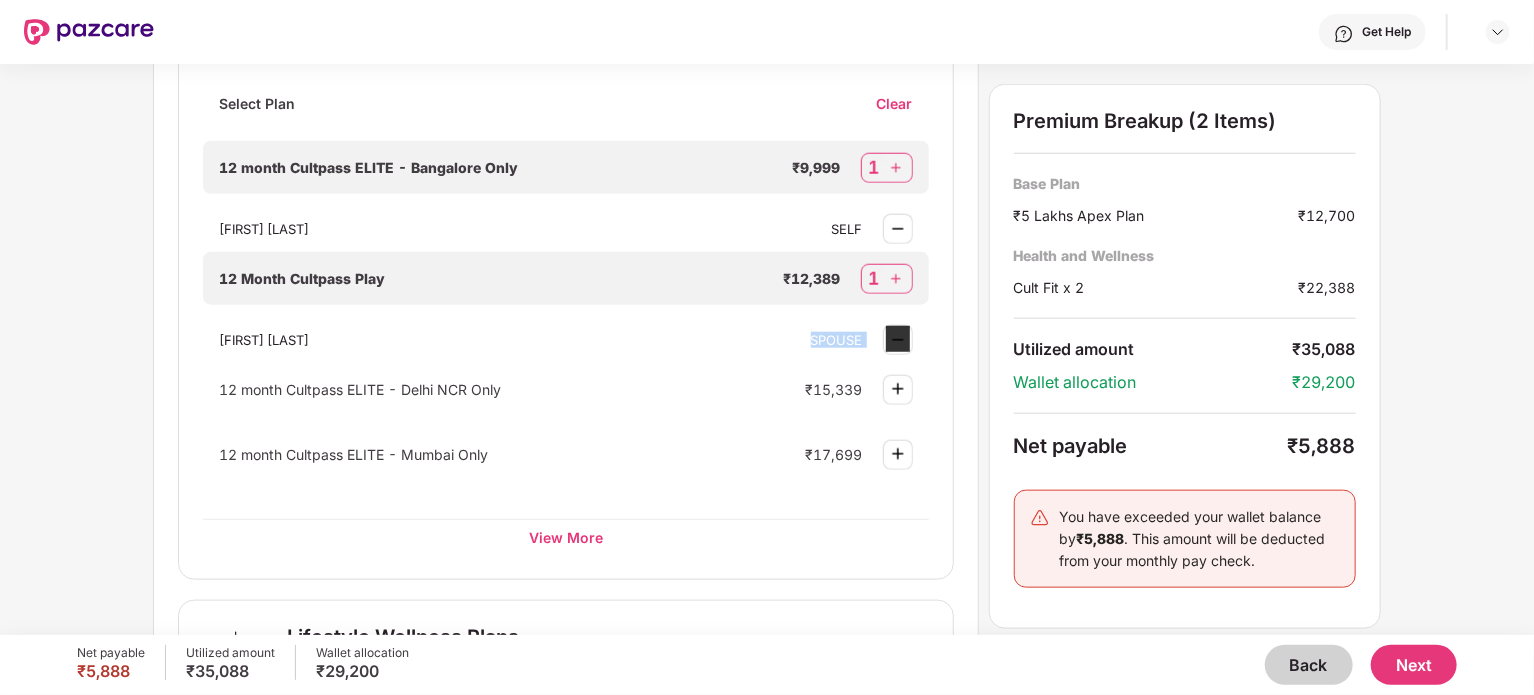 click on "SPOUSE" at bounding box center [837, 340] 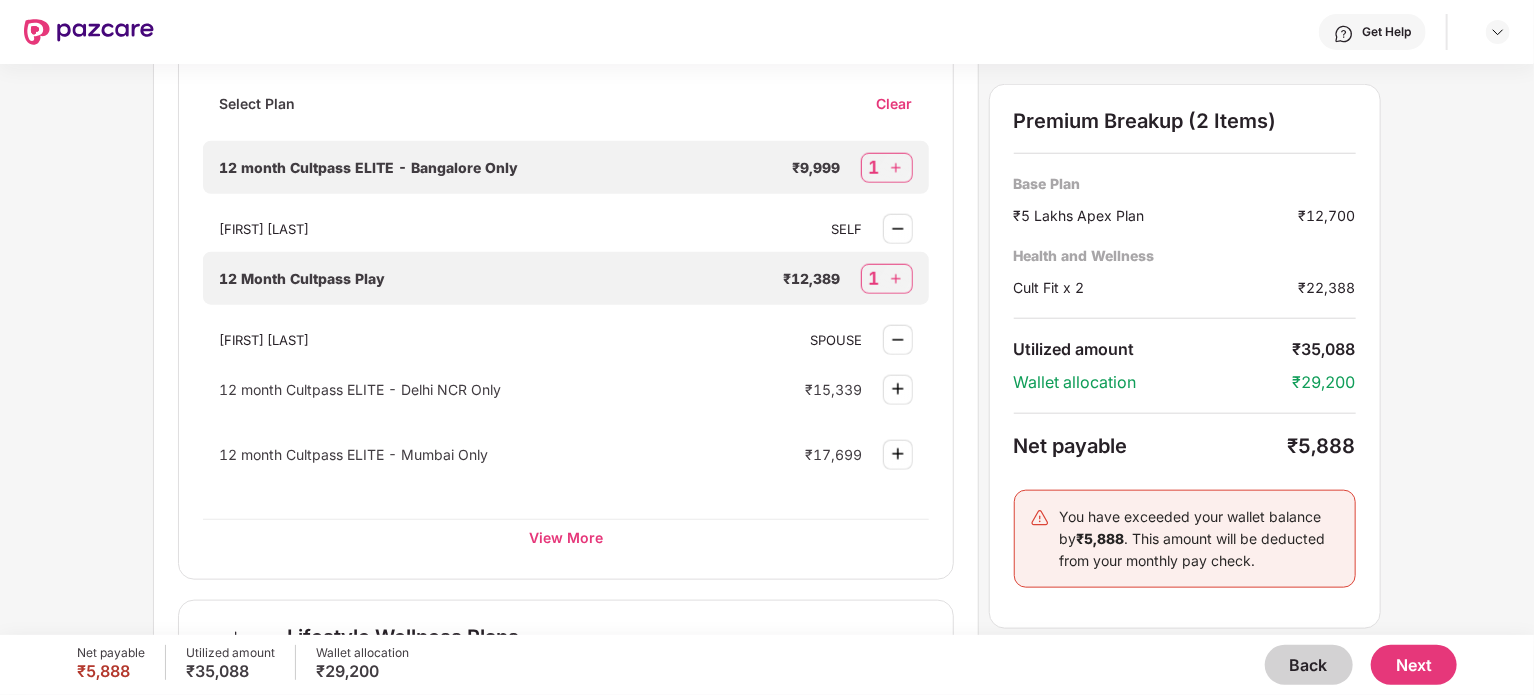click on "[FIRST] [LAST]" at bounding box center [504, 340] 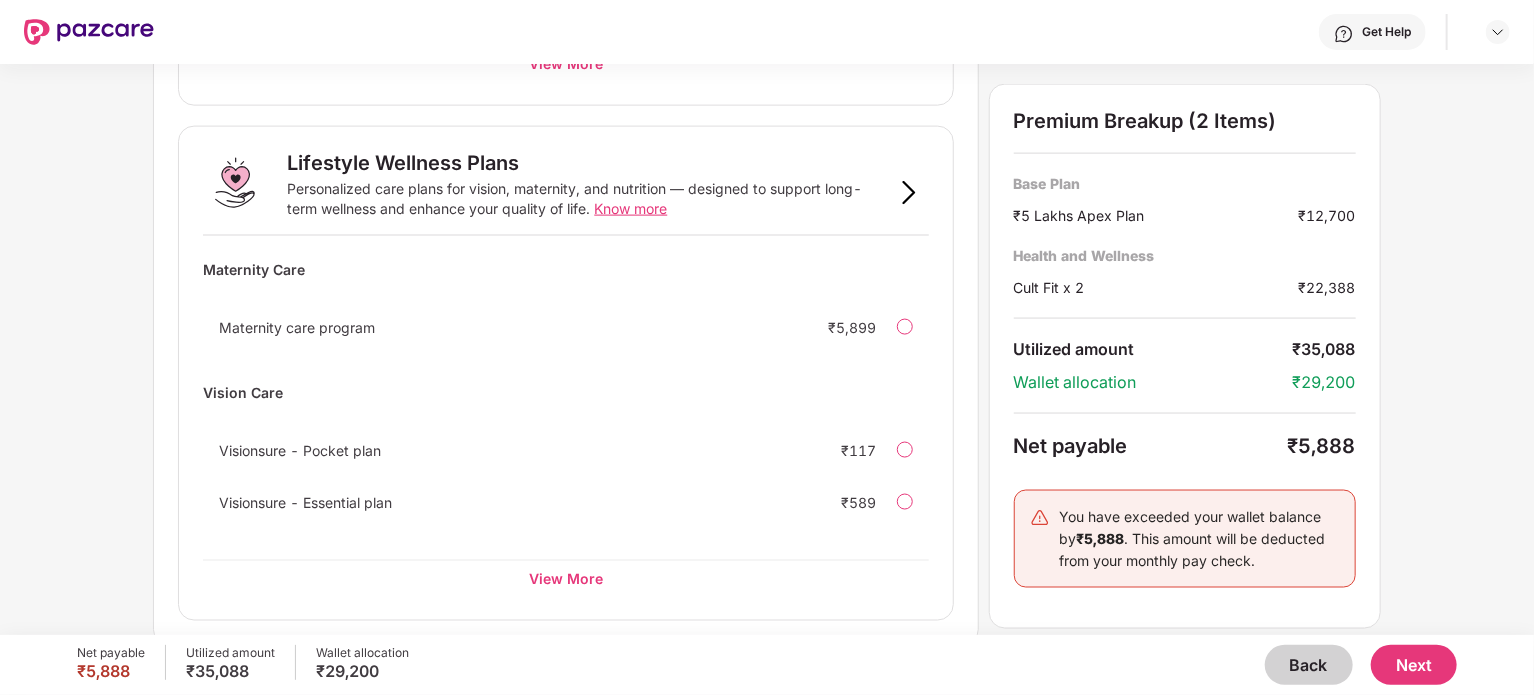 scroll, scrollTop: 1390, scrollLeft: 0, axis: vertical 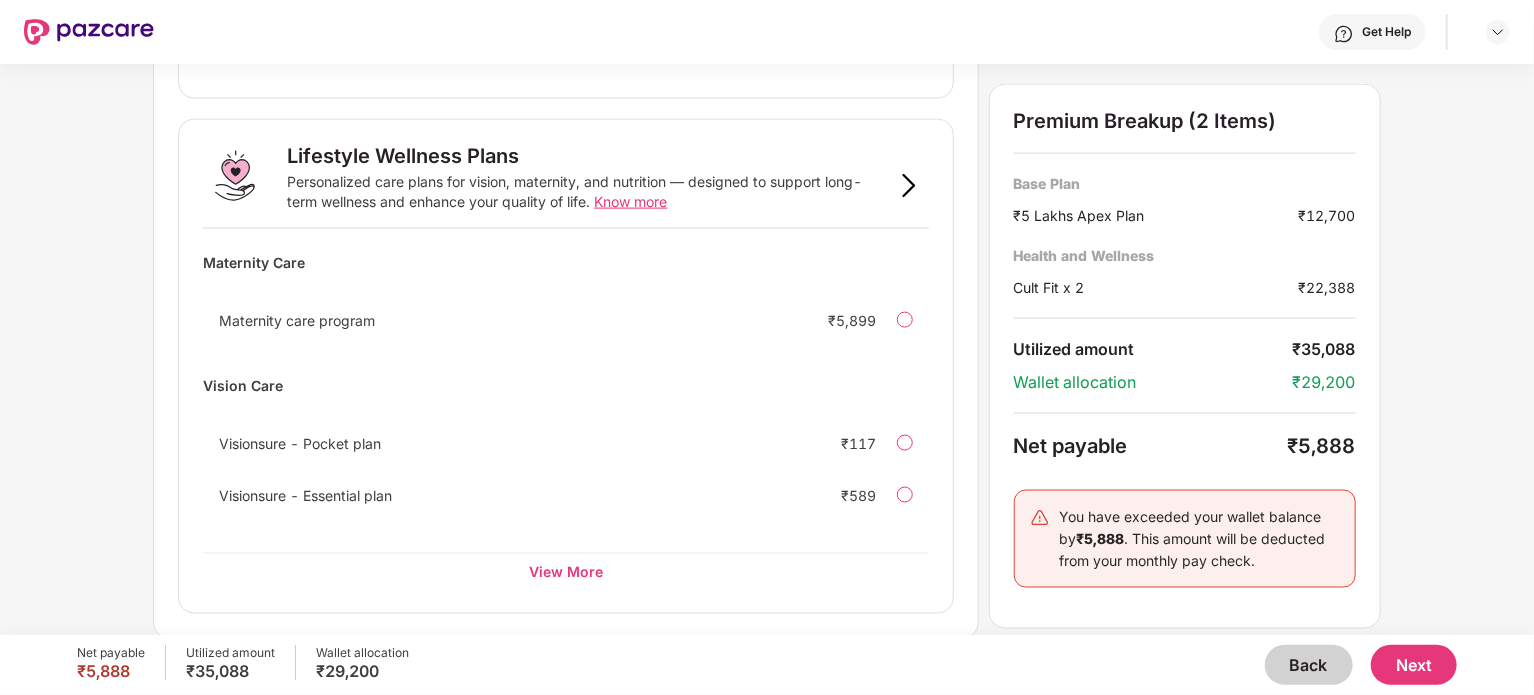 click on "Next" at bounding box center [1414, 665] 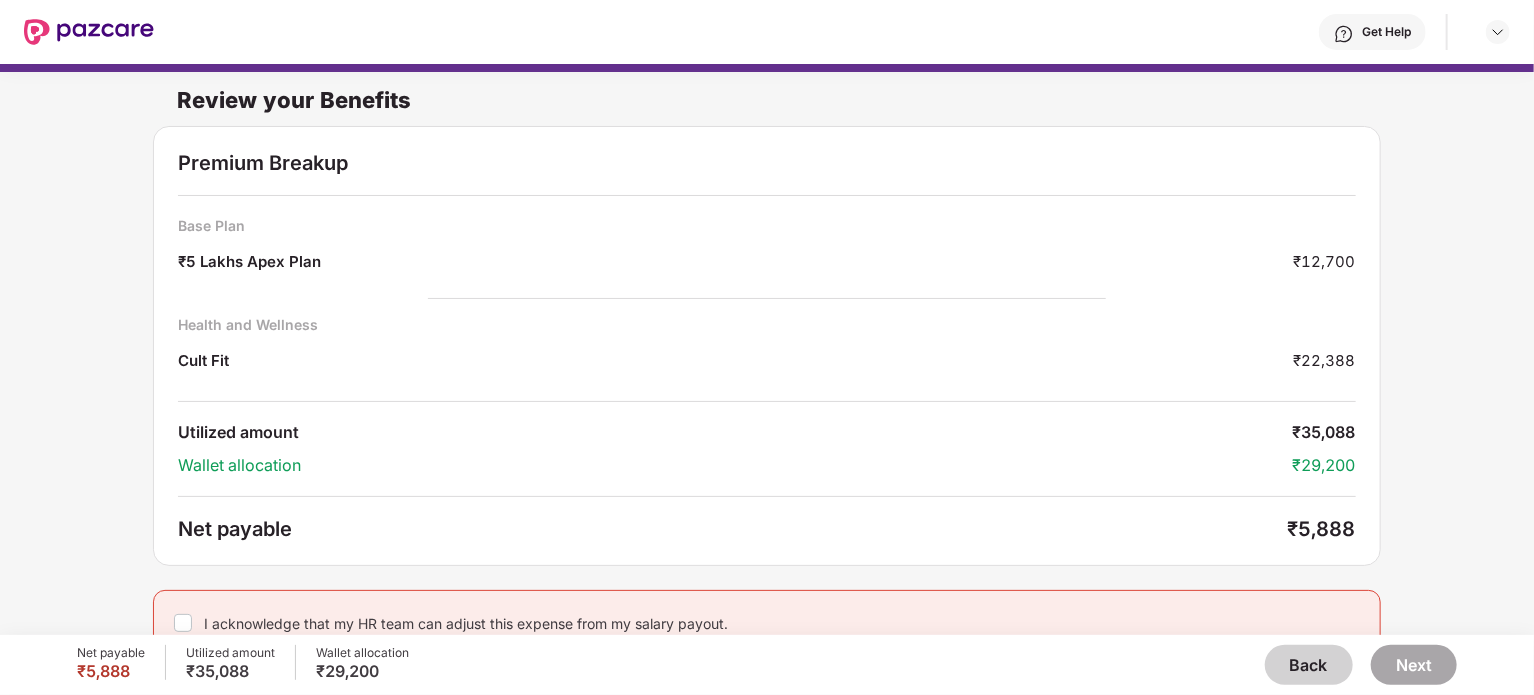 scroll, scrollTop: 20, scrollLeft: 0, axis: vertical 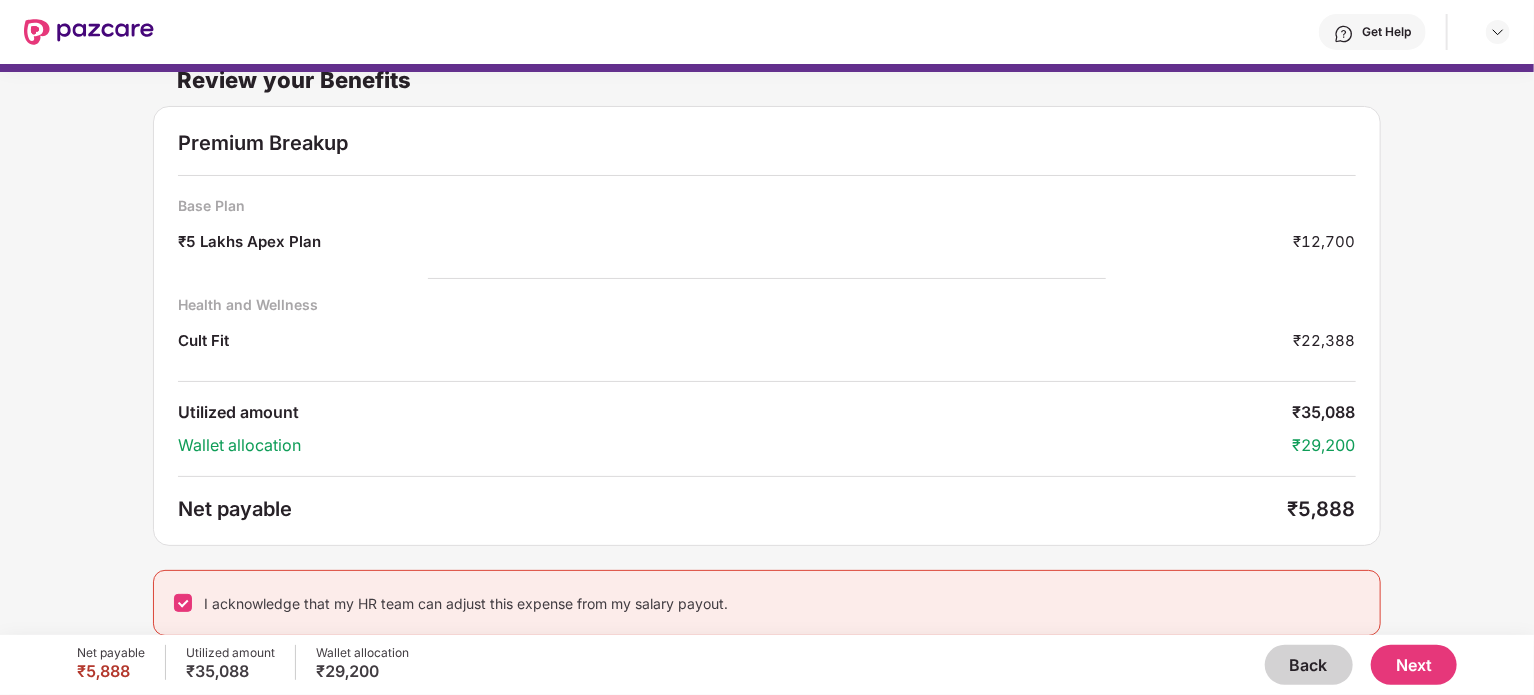 click on "Next" at bounding box center (1414, 665) 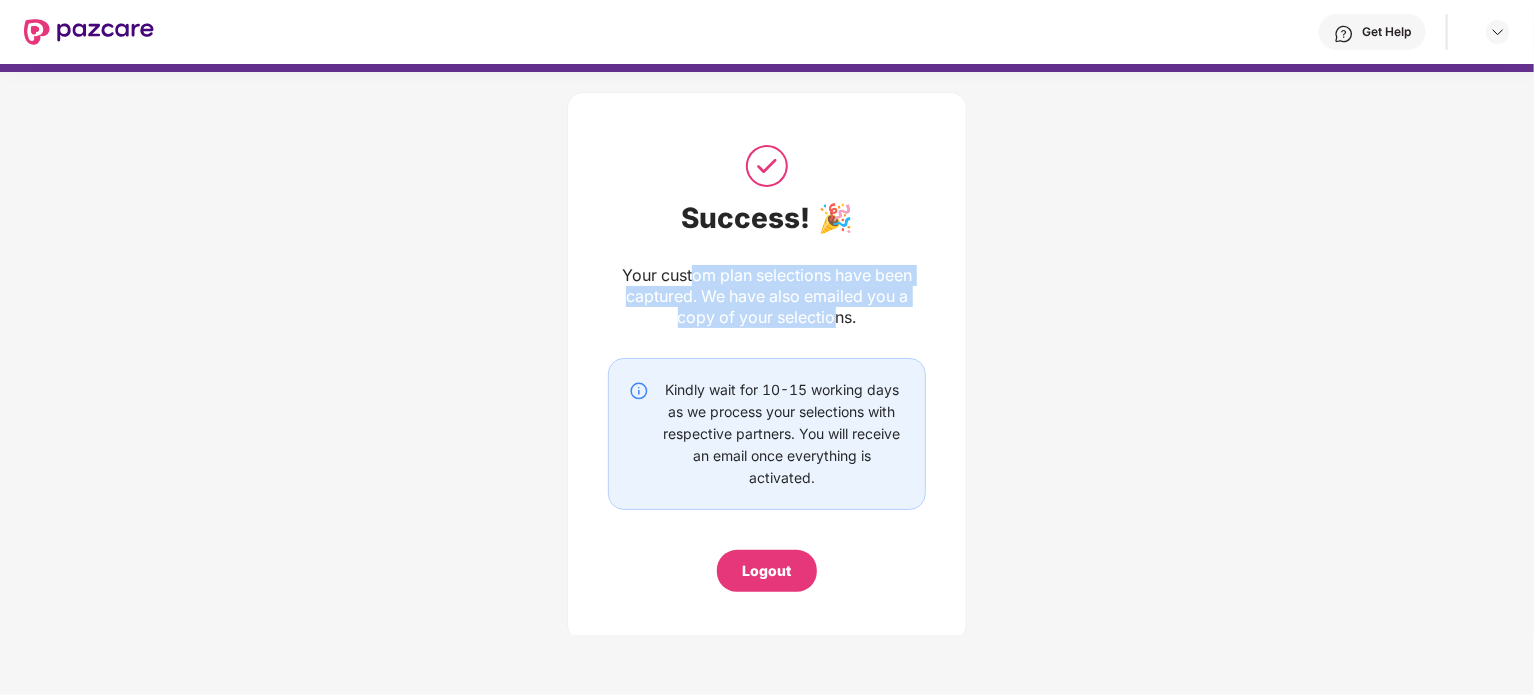drag, startPoint x: 689, startPoint y: 274, endPoint x: 840, endPoint y: 322, distance: 158.44557 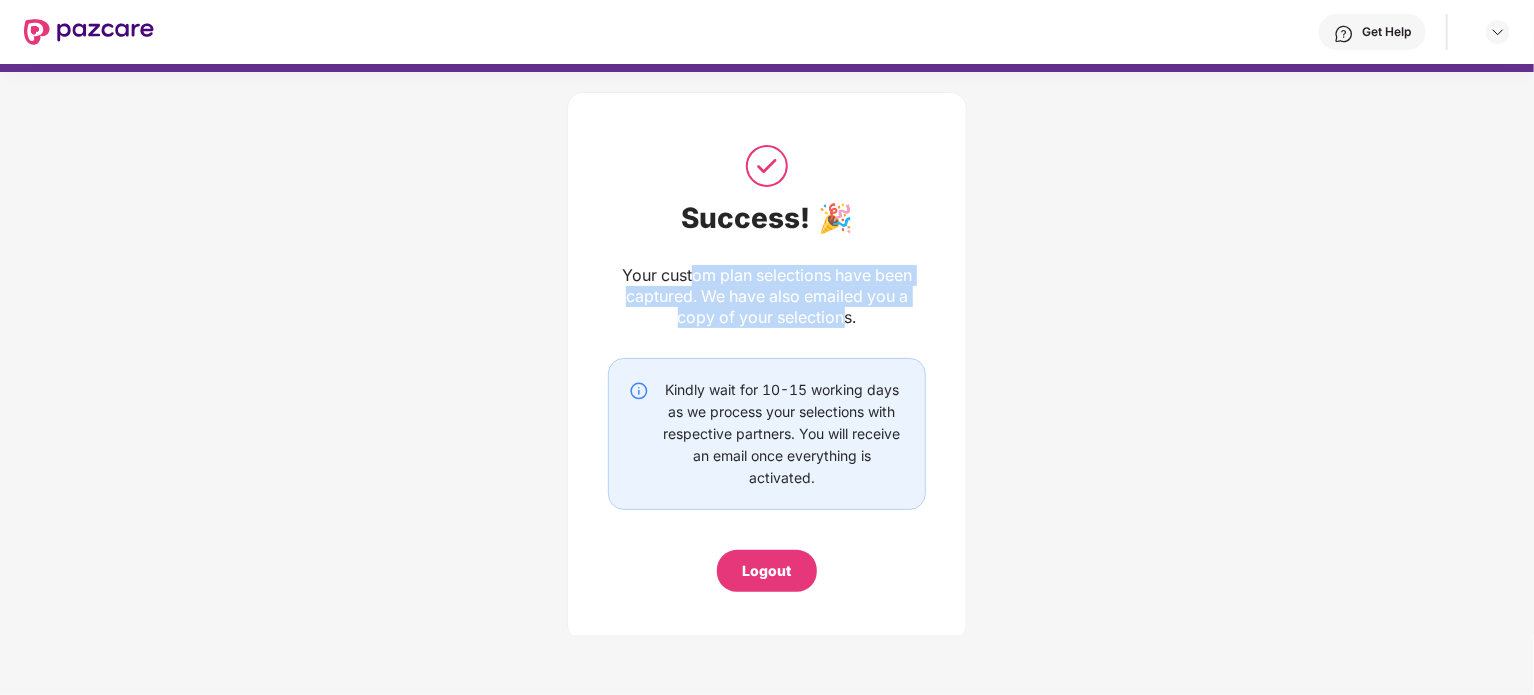 click on "Your custom plan selections have been captured. We have also emailed you a copy of your selections." at bounding box center [767, 296] 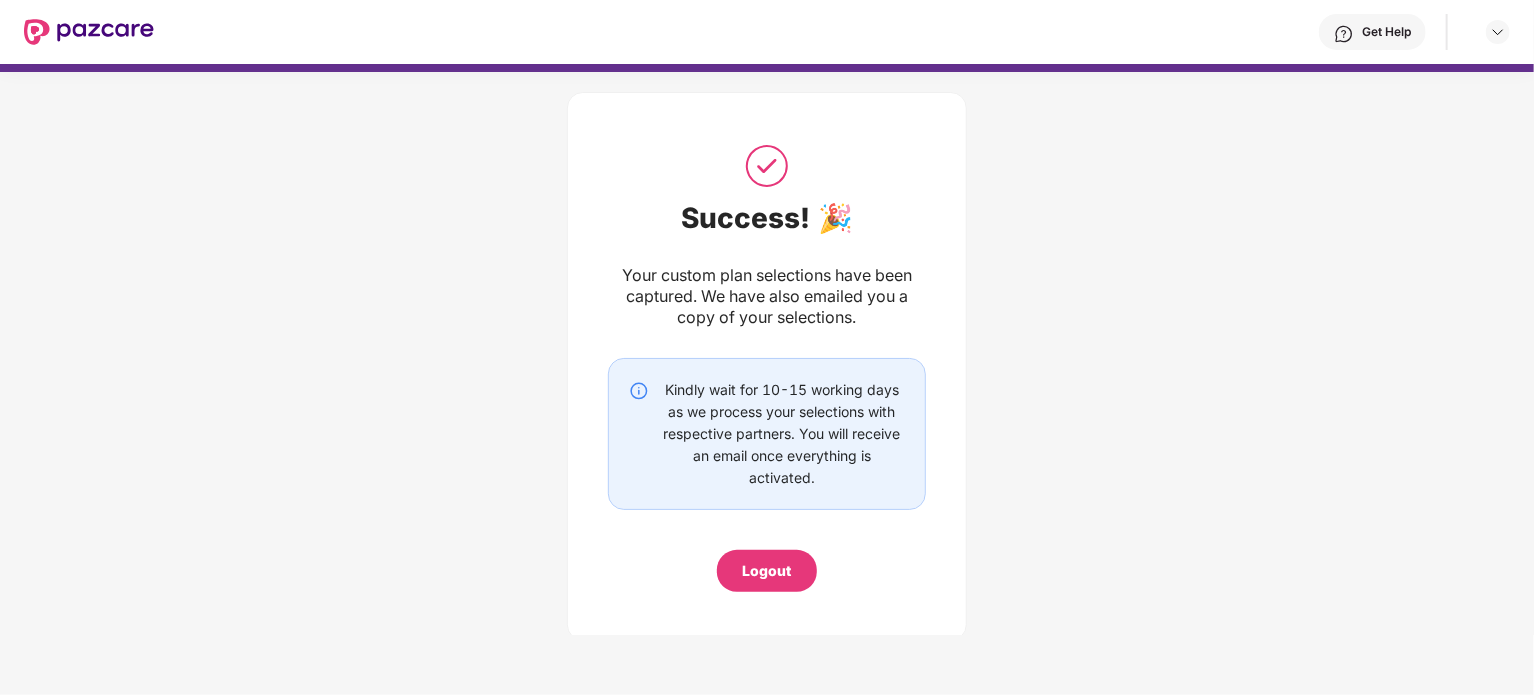click at bounding box center (89, 32) 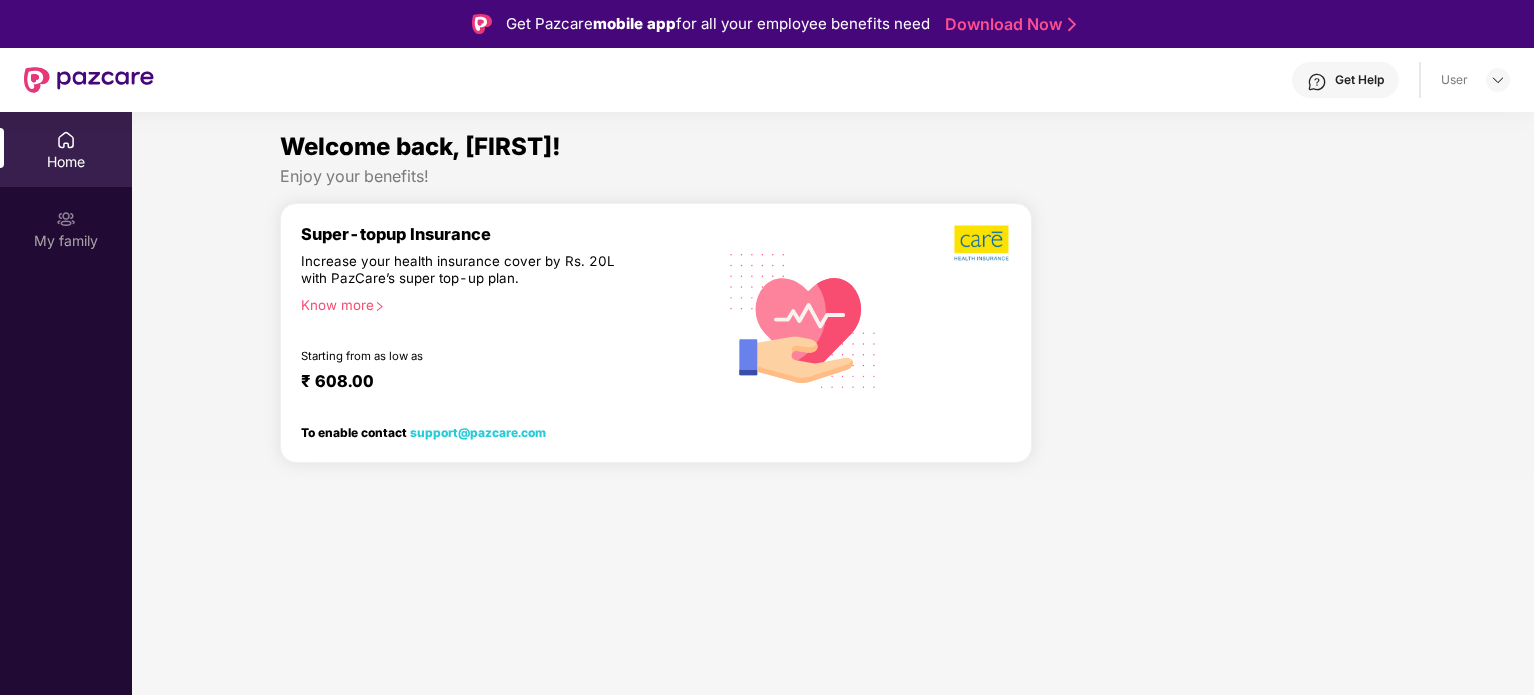 scroll, scrollTop: 0, scrollLeft: 0, axis: both 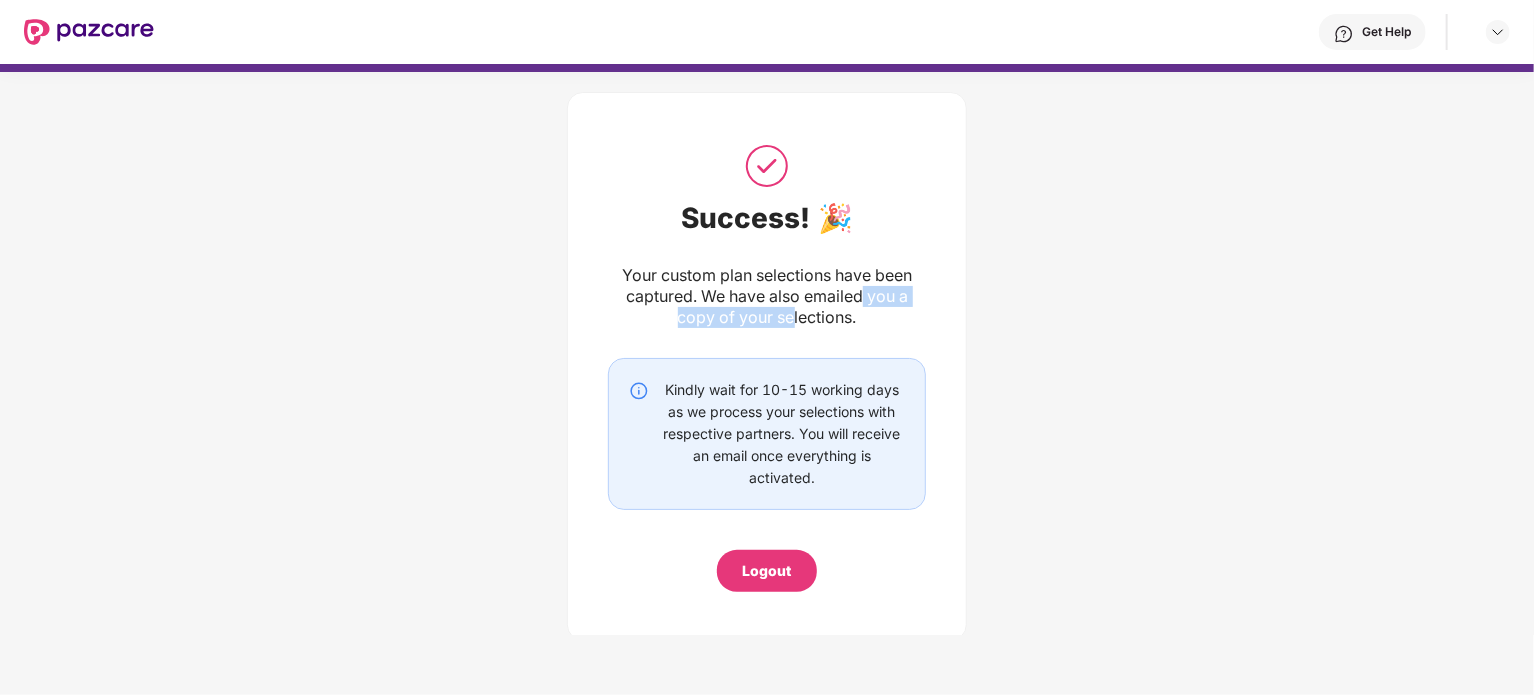 drag, startPoint x: 792, startPoint y: 318, endPoint x: 859, endPoint y: 307, distance: 67.89698 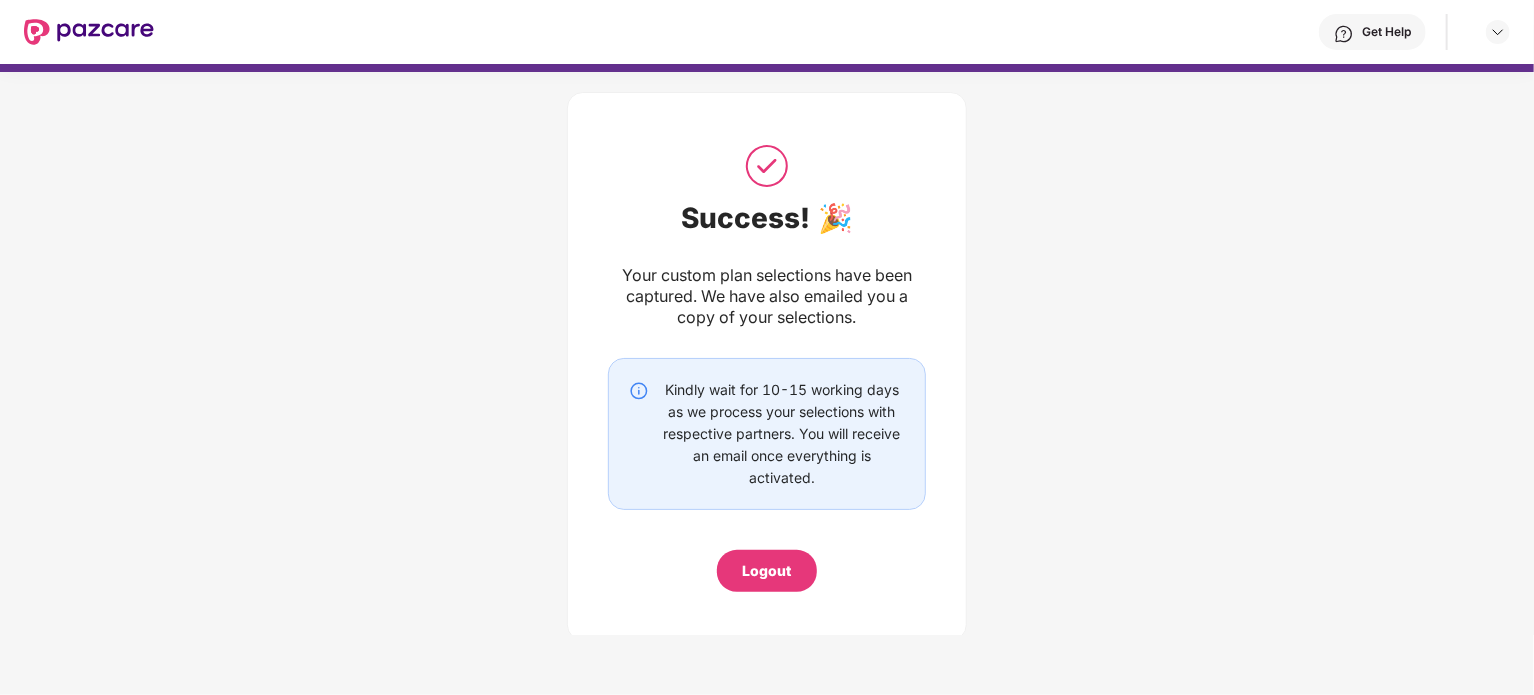 click on "Your custom plan selections have been captured. We have also emailed you a copy of your selections." at bounding box center (767, 296) 